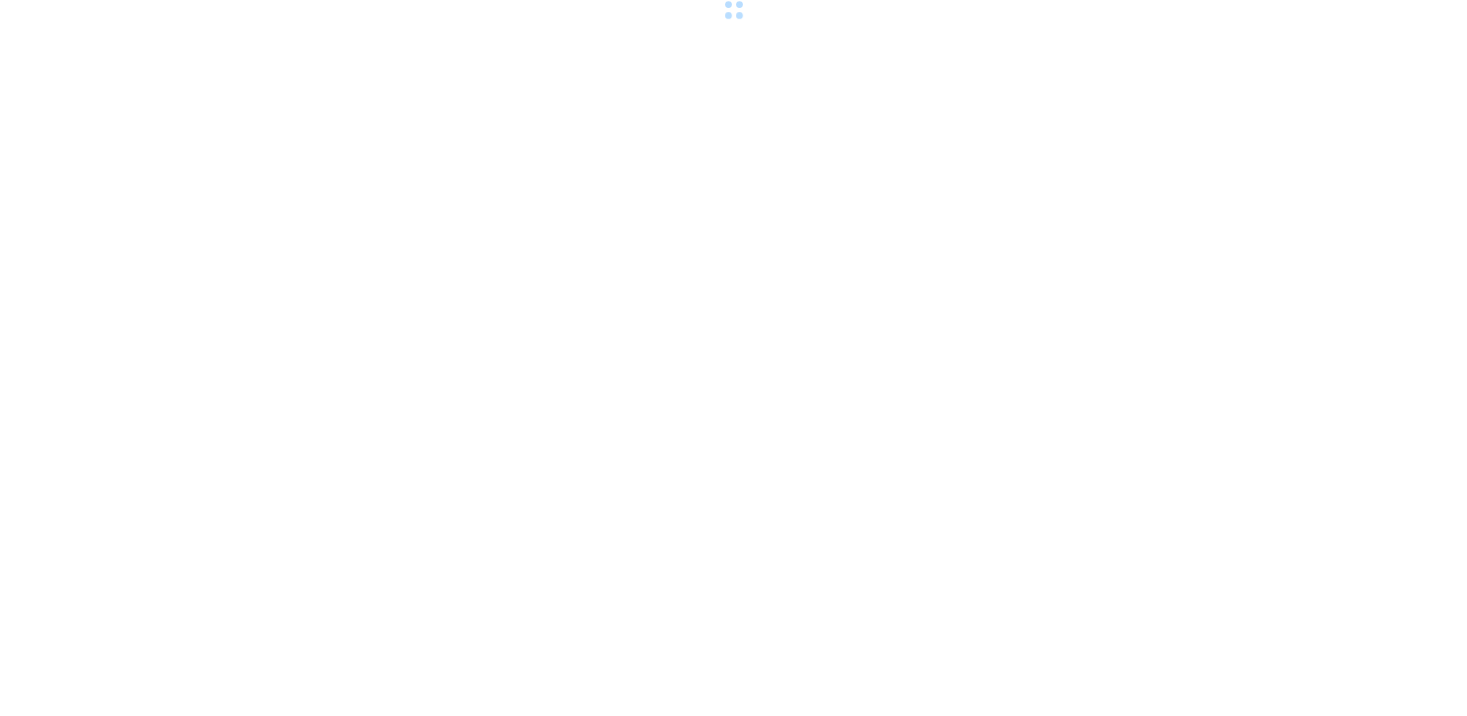 scroll, scrollTop: 0, scrollLeft: 0, axis: both 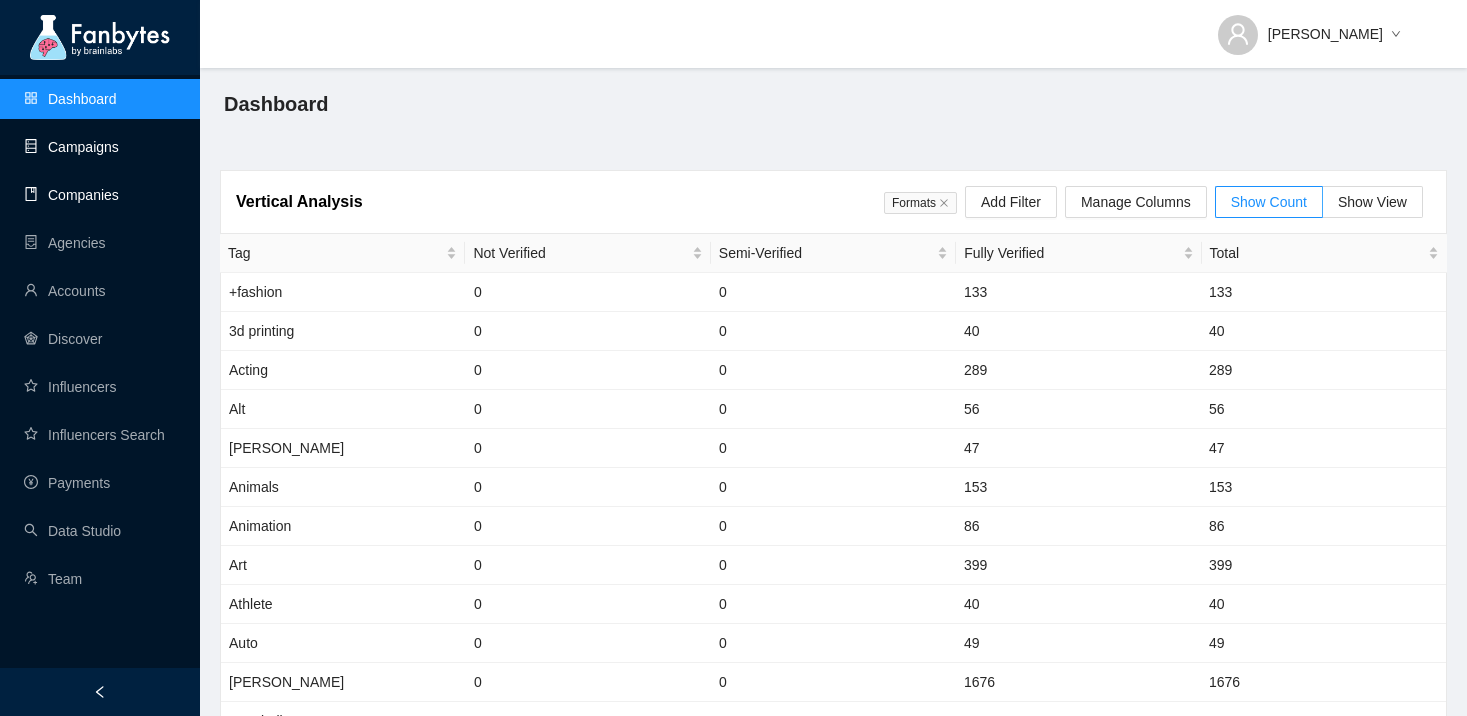 click on "Campaigns" at bounding box center [71, 147] 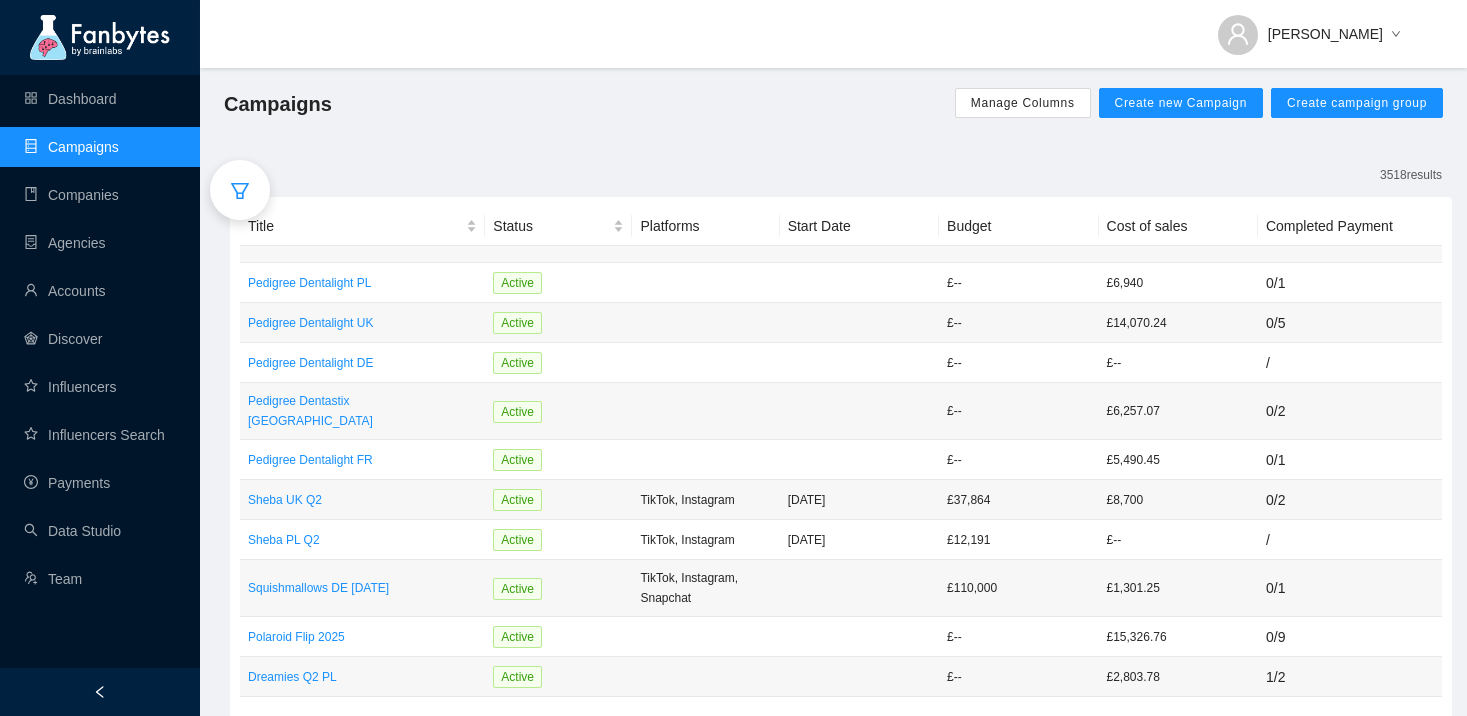 click 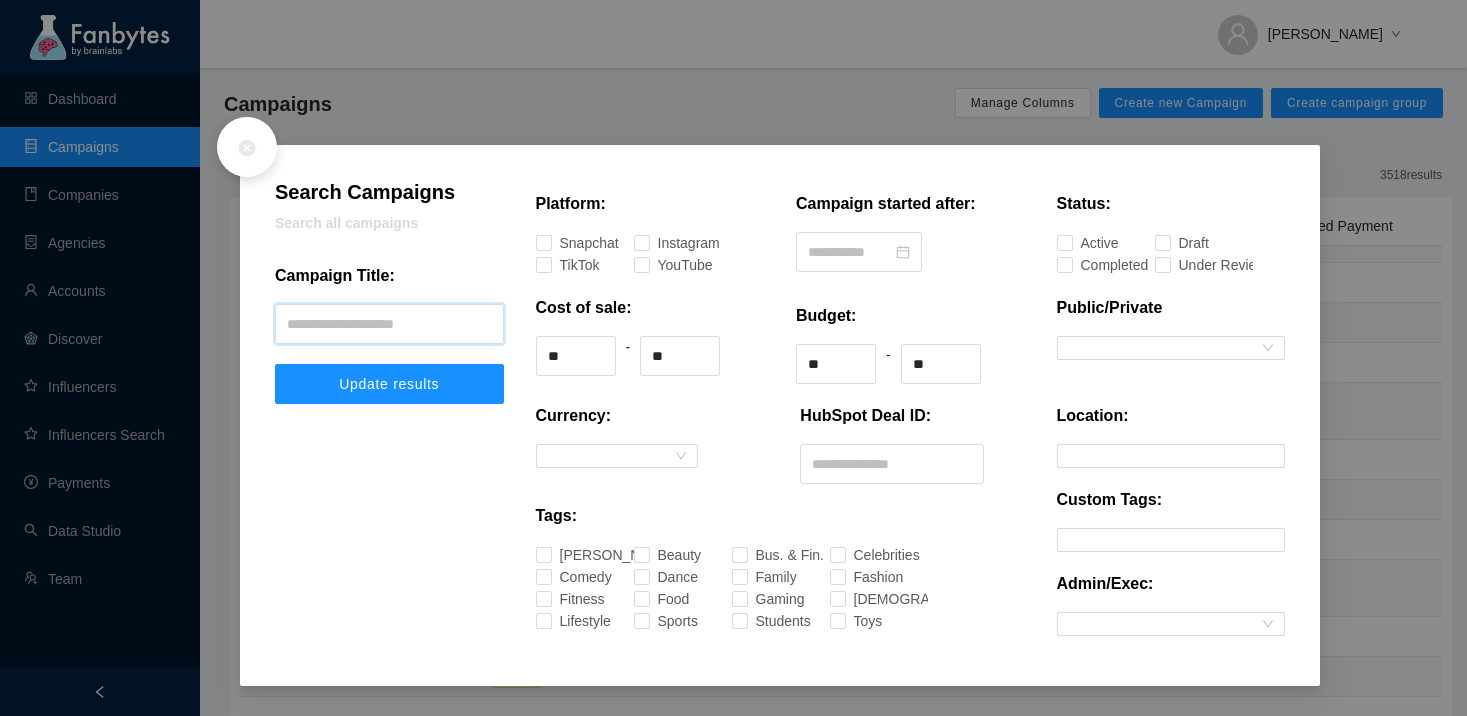 click at bounding box center [389, 324] 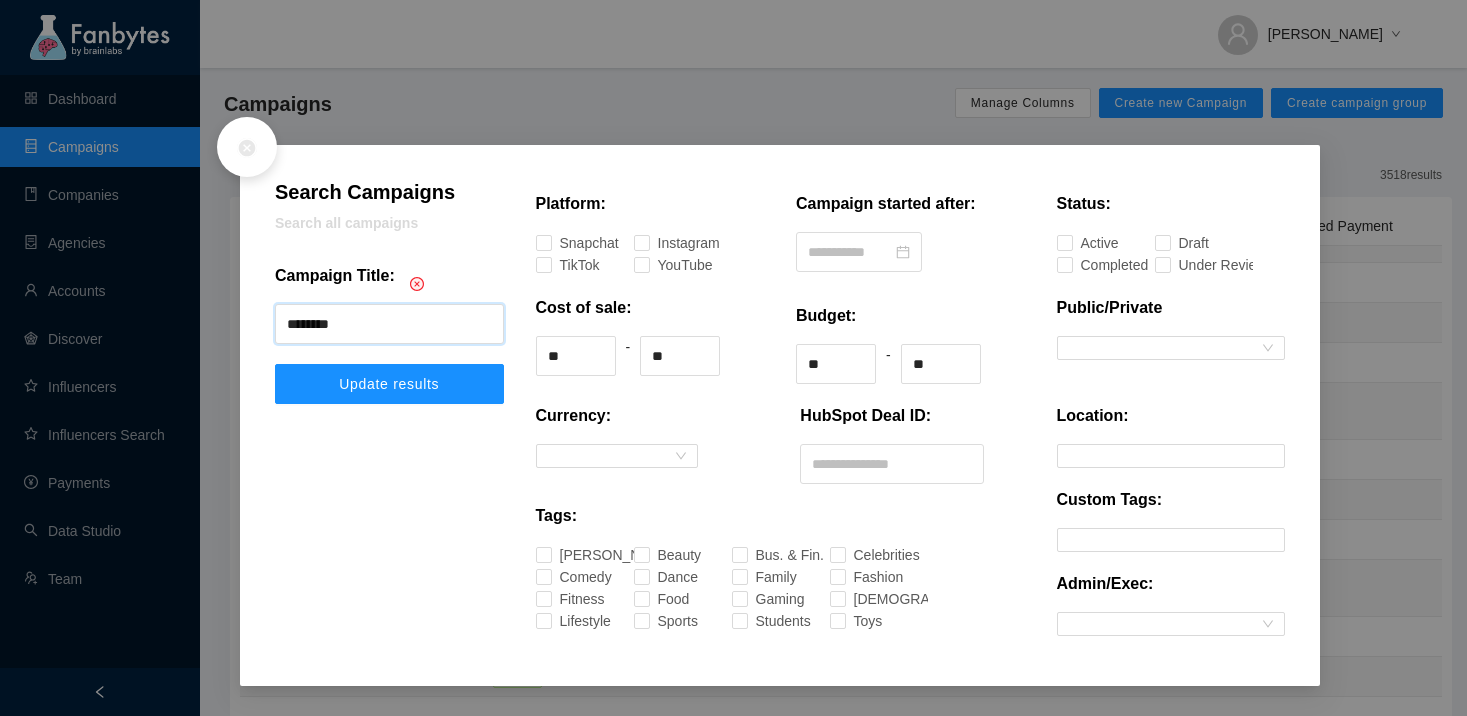 type on "********" 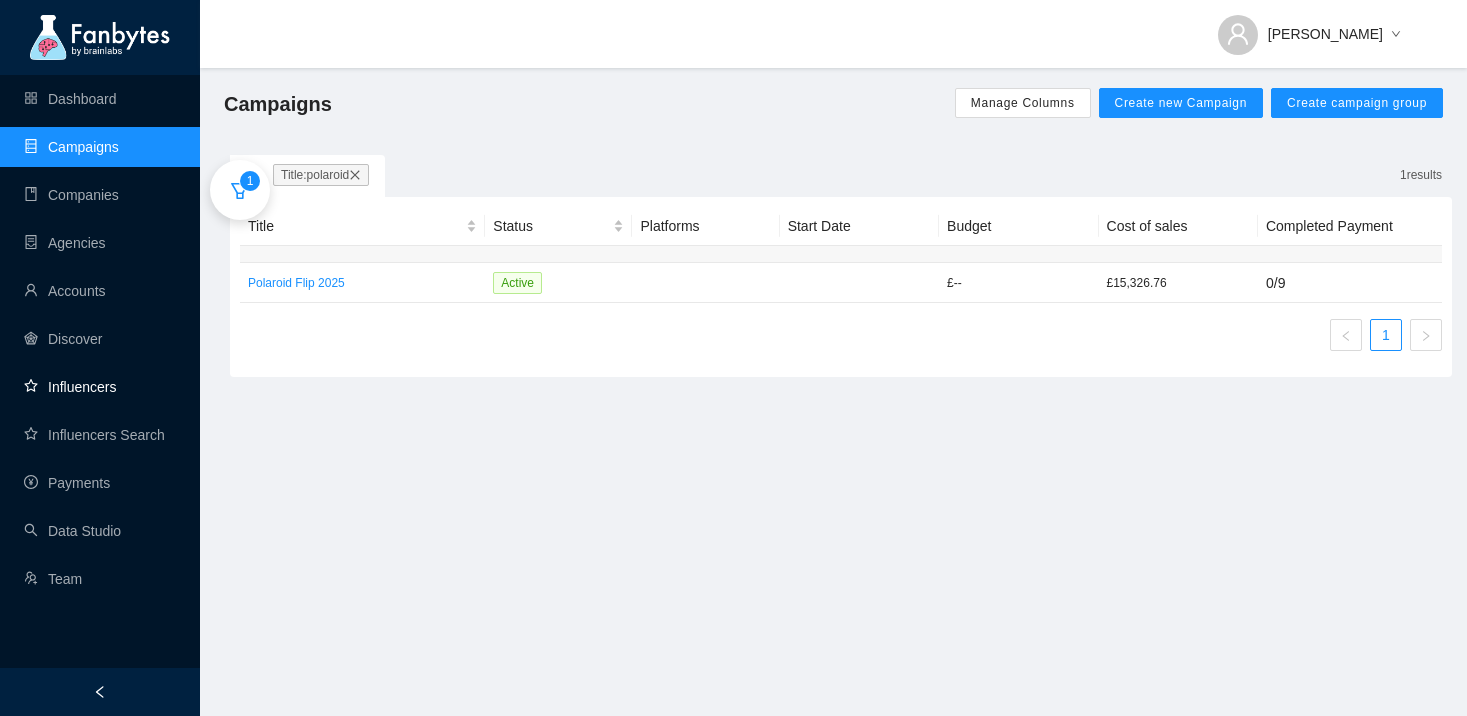 click on "Influencers" at bounding box center [70, 387] 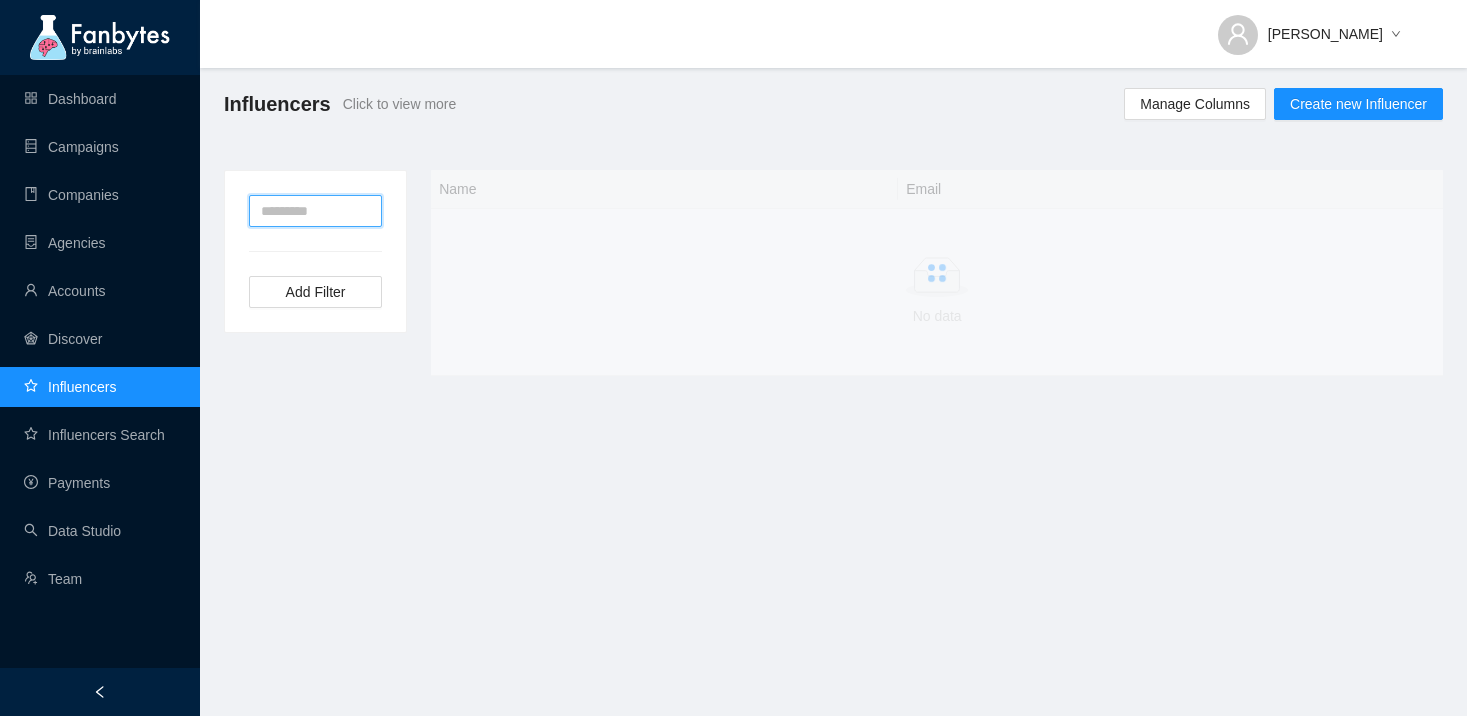click at bounding box center (315, 211) 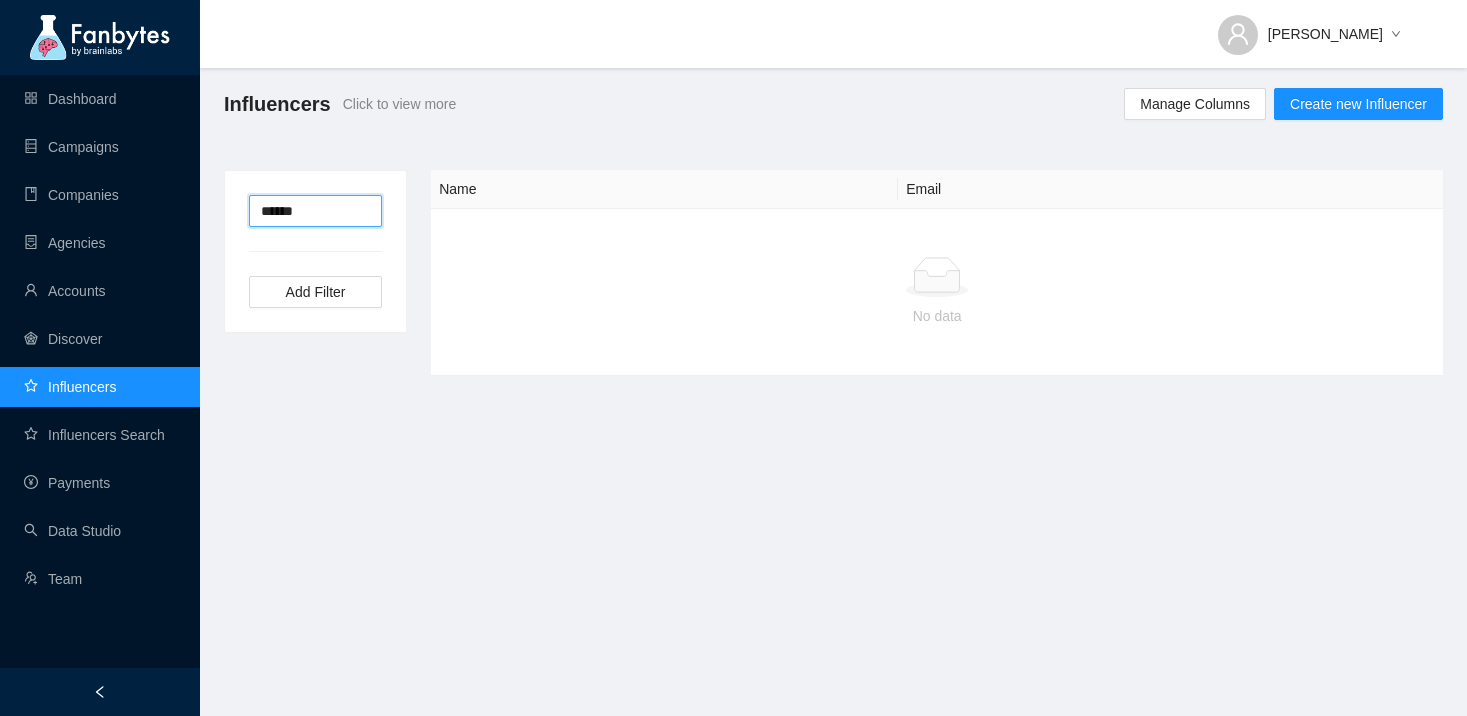 click on "******" at bounding box center (315, 211) 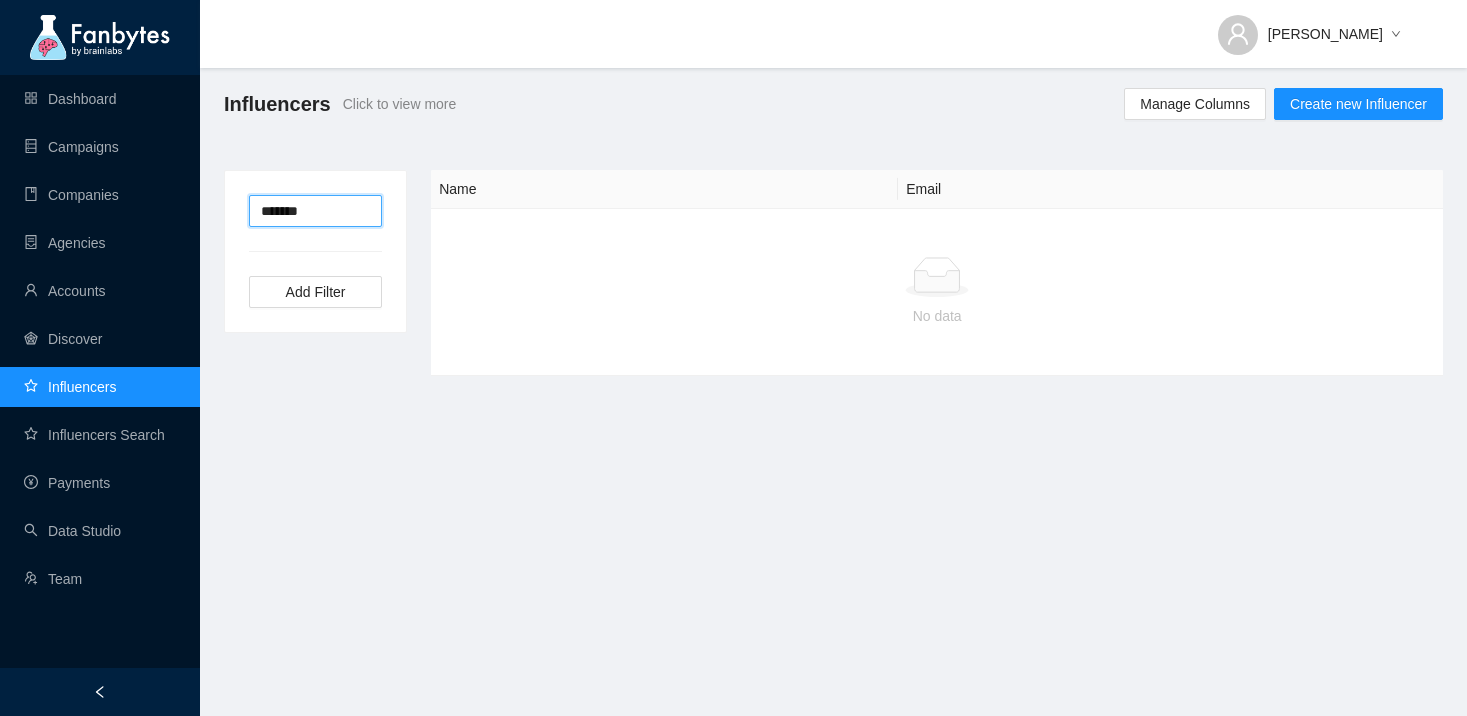 drag, startPoint x: 301, startPoint y: 217, endPoint x: 249, endPoint y: 215, distance: 52.03845 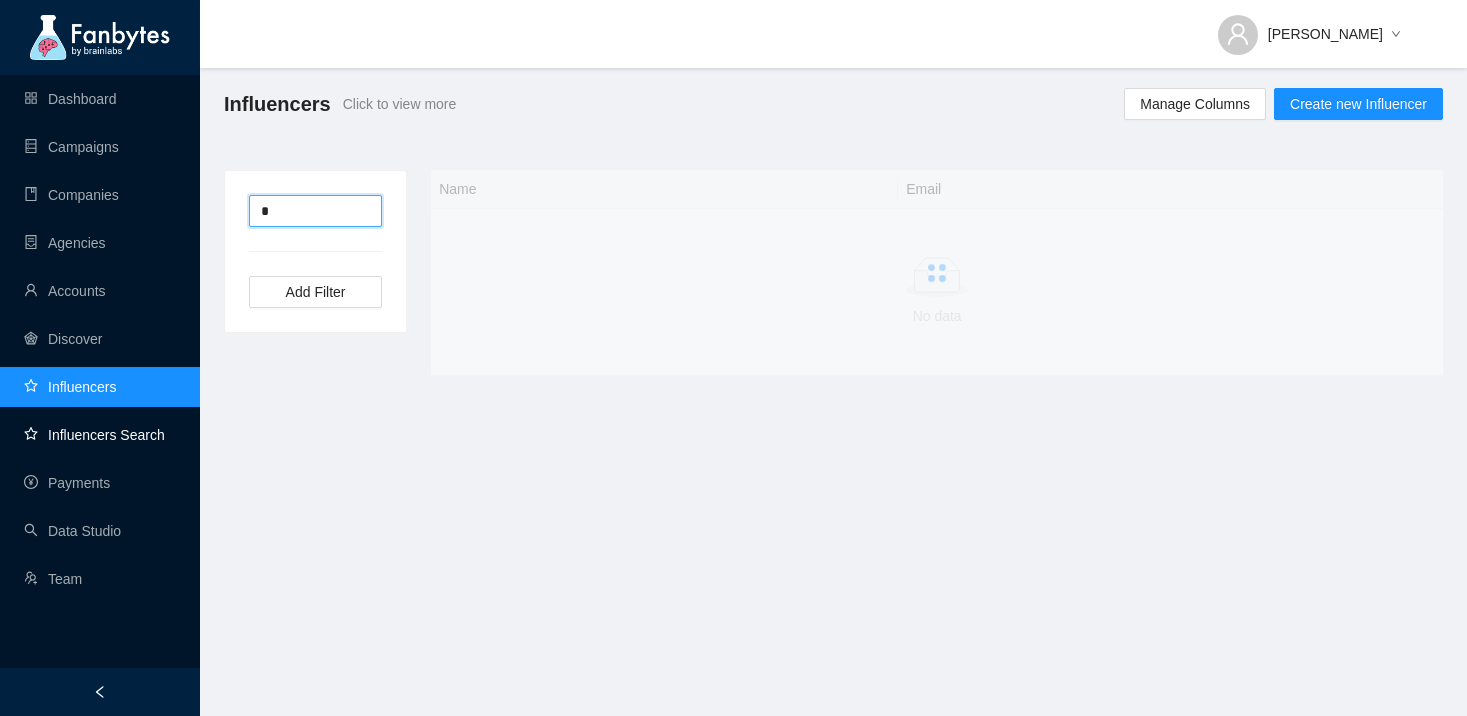 type 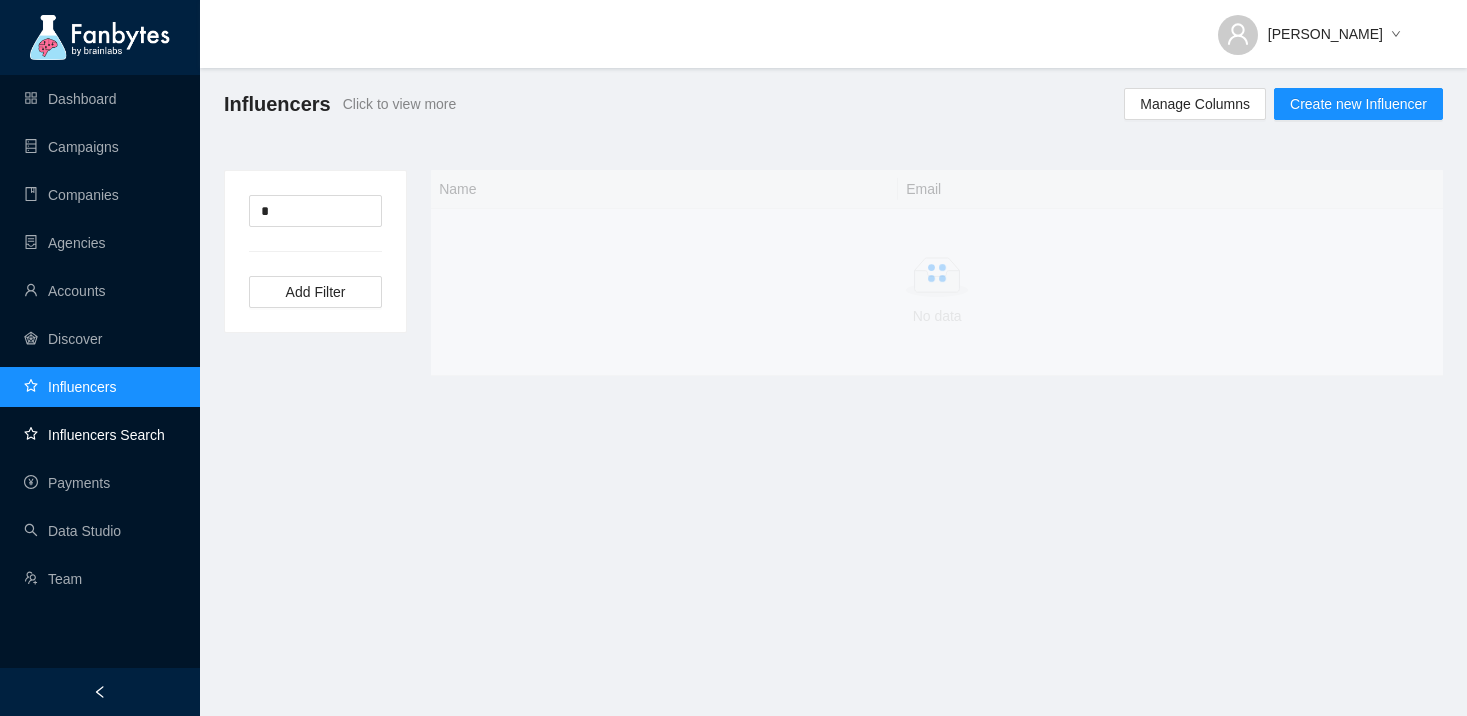 click on "Influencers Search" at bounding box center [94, 435] 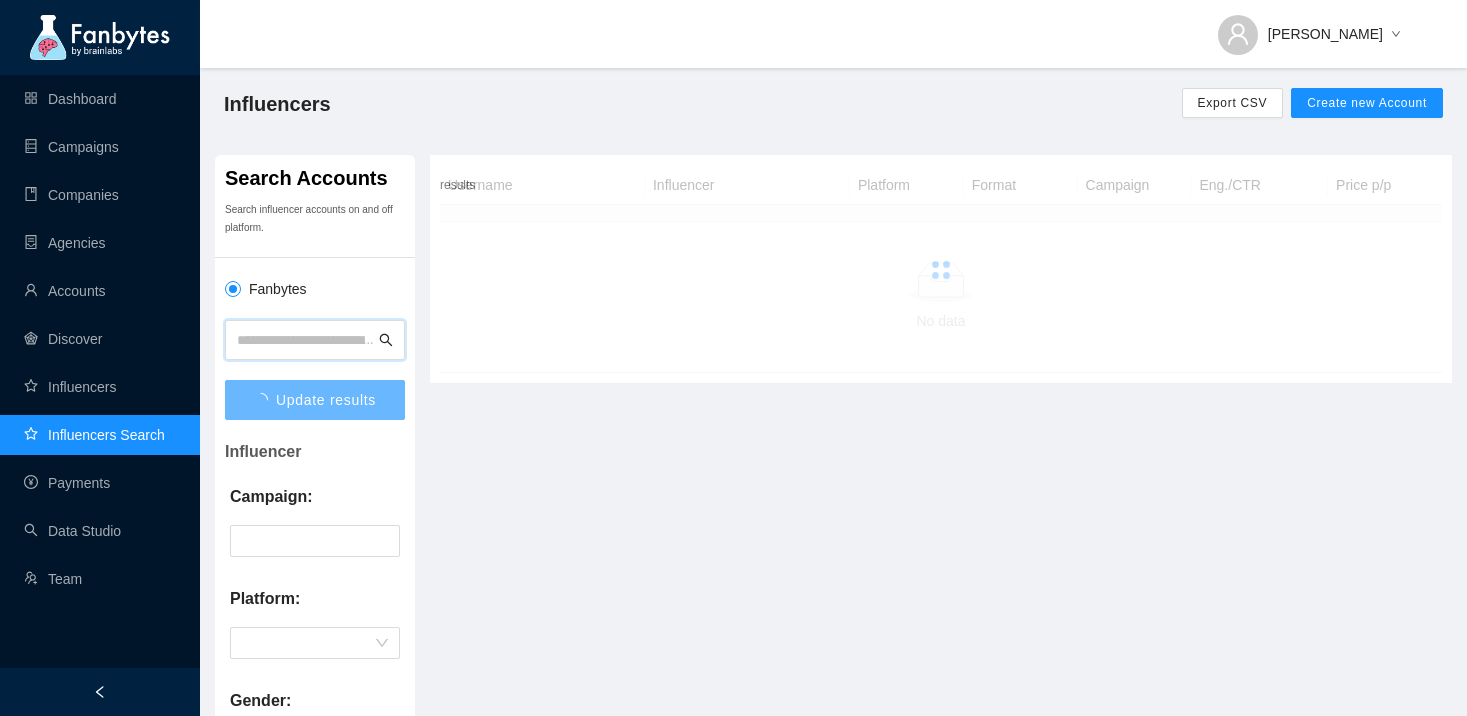 click at bounding box center (306, 340) 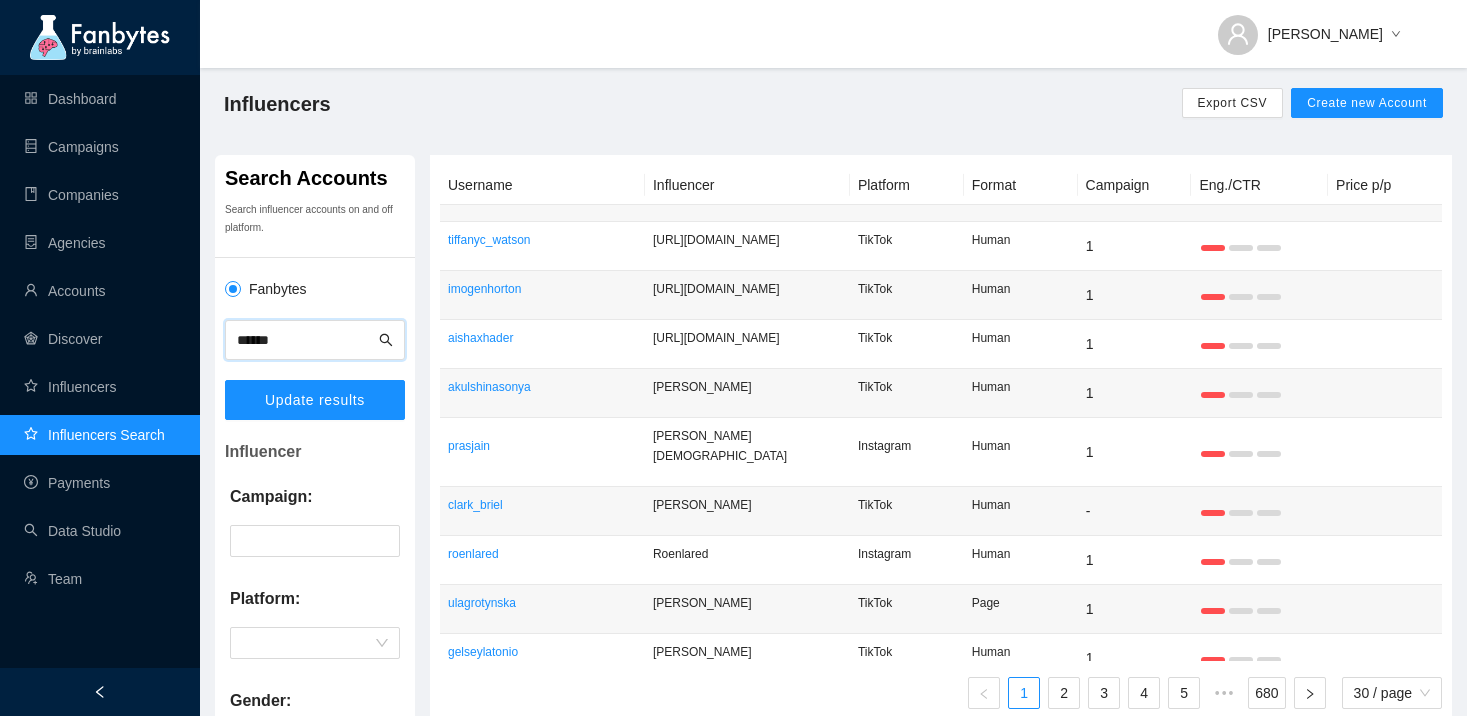 type on "******" 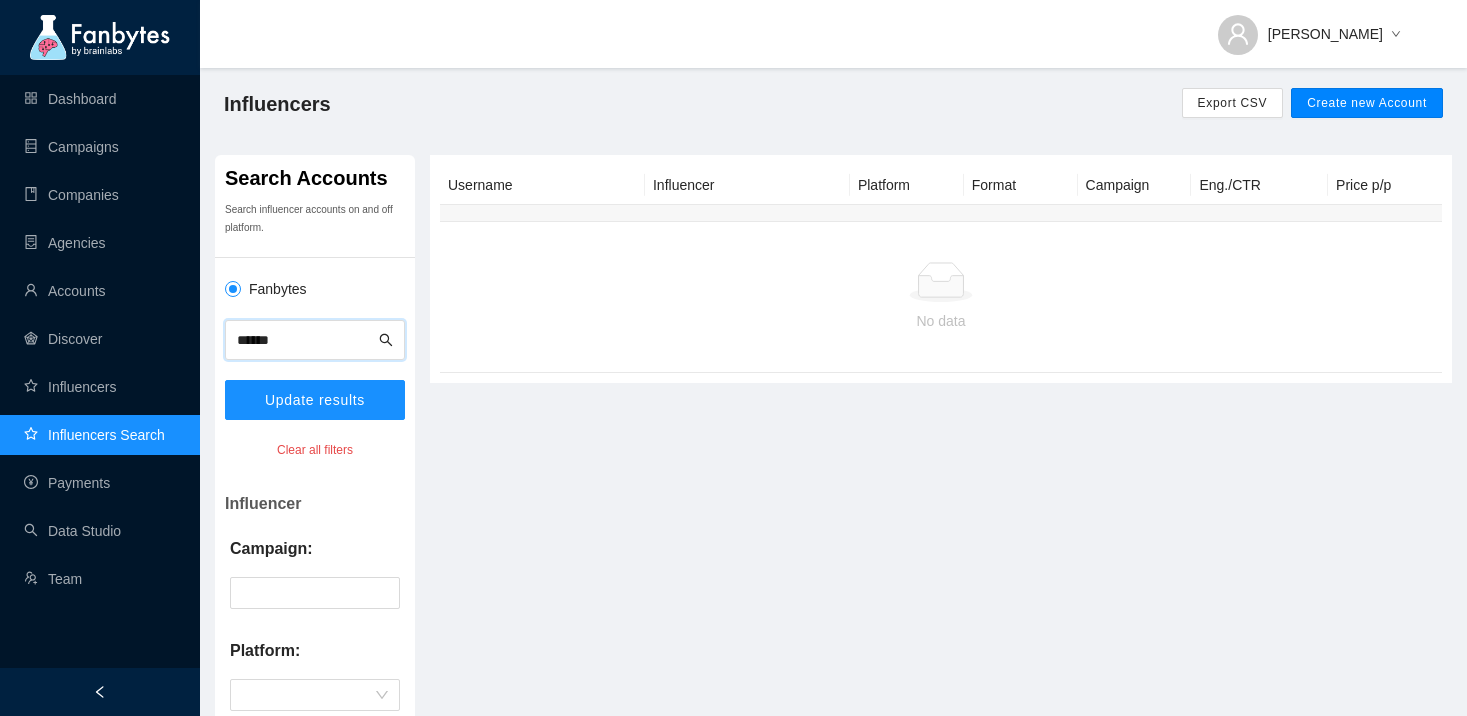 click on "Create new Account" at bounding box center (1367, 103) 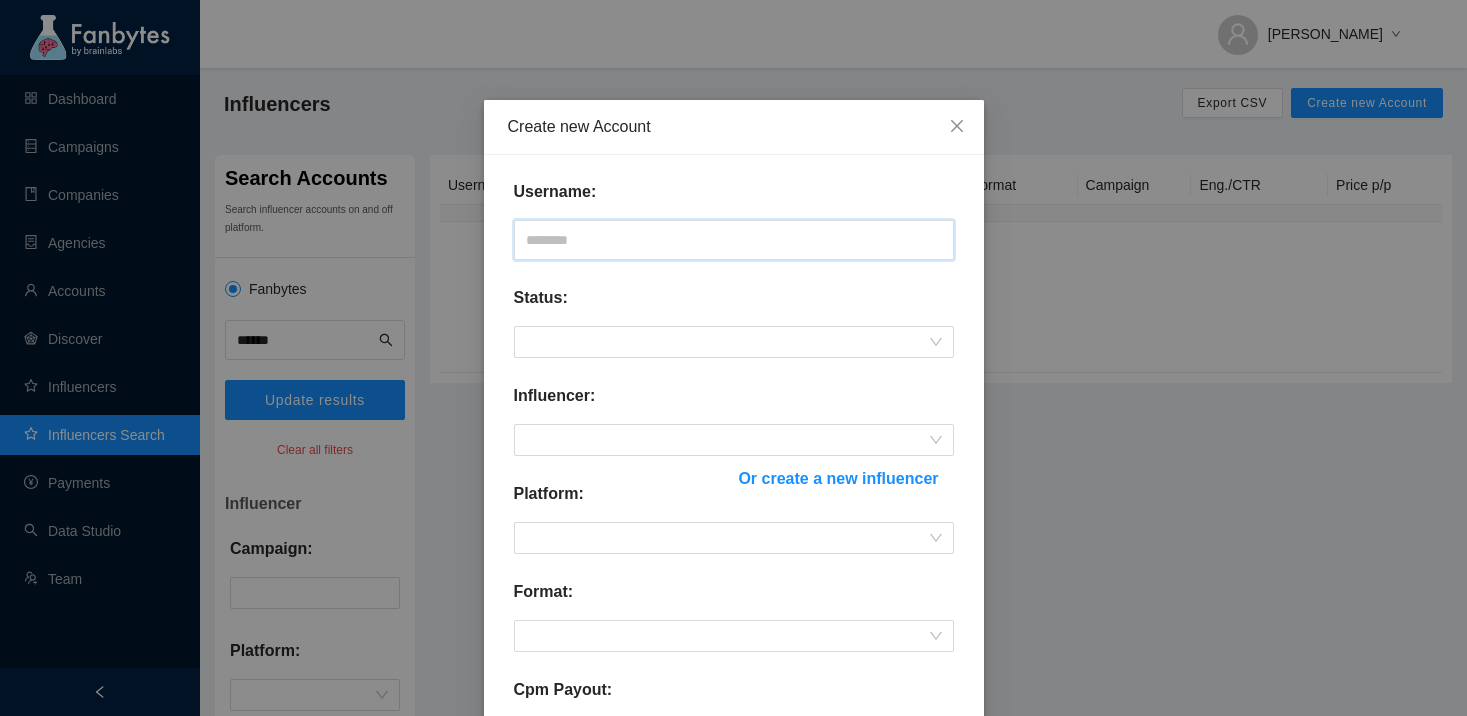 click at bounding box center [734, 240] 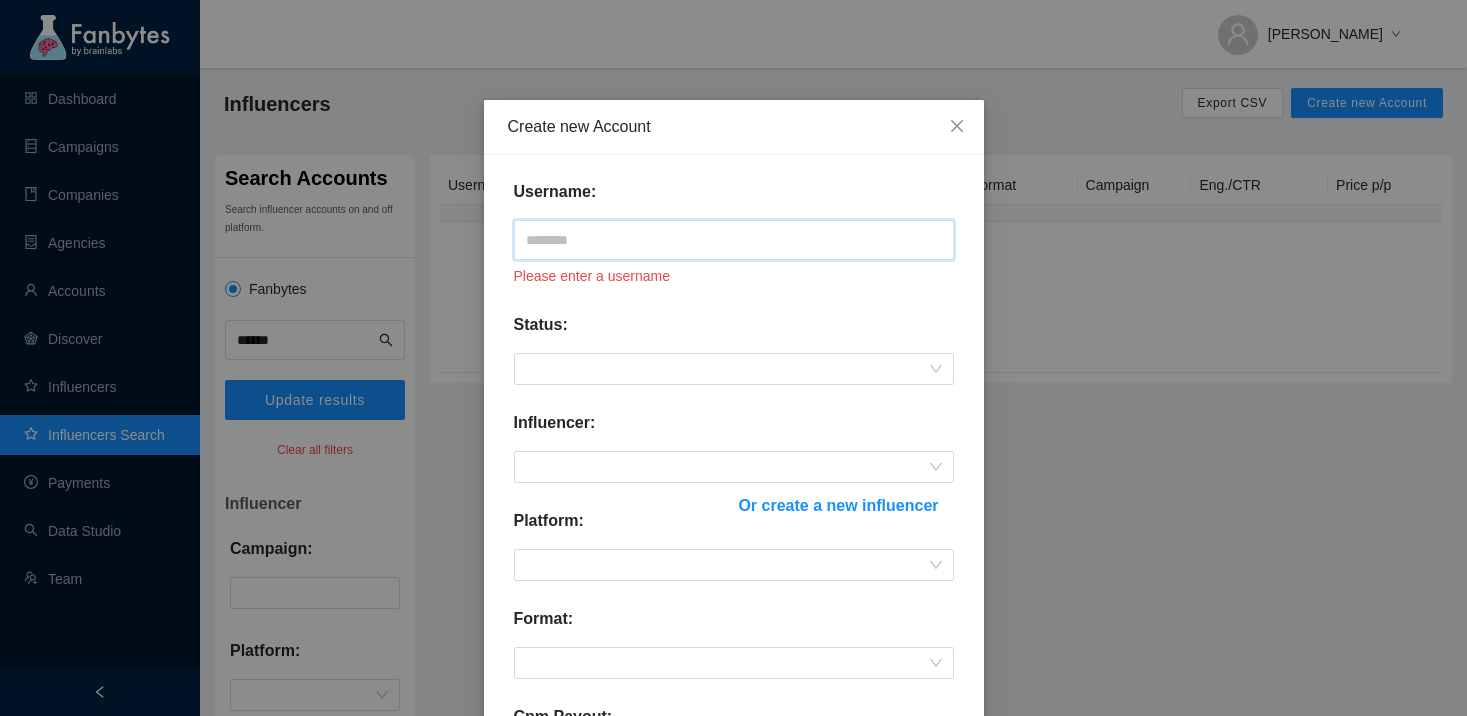 paste on "******" 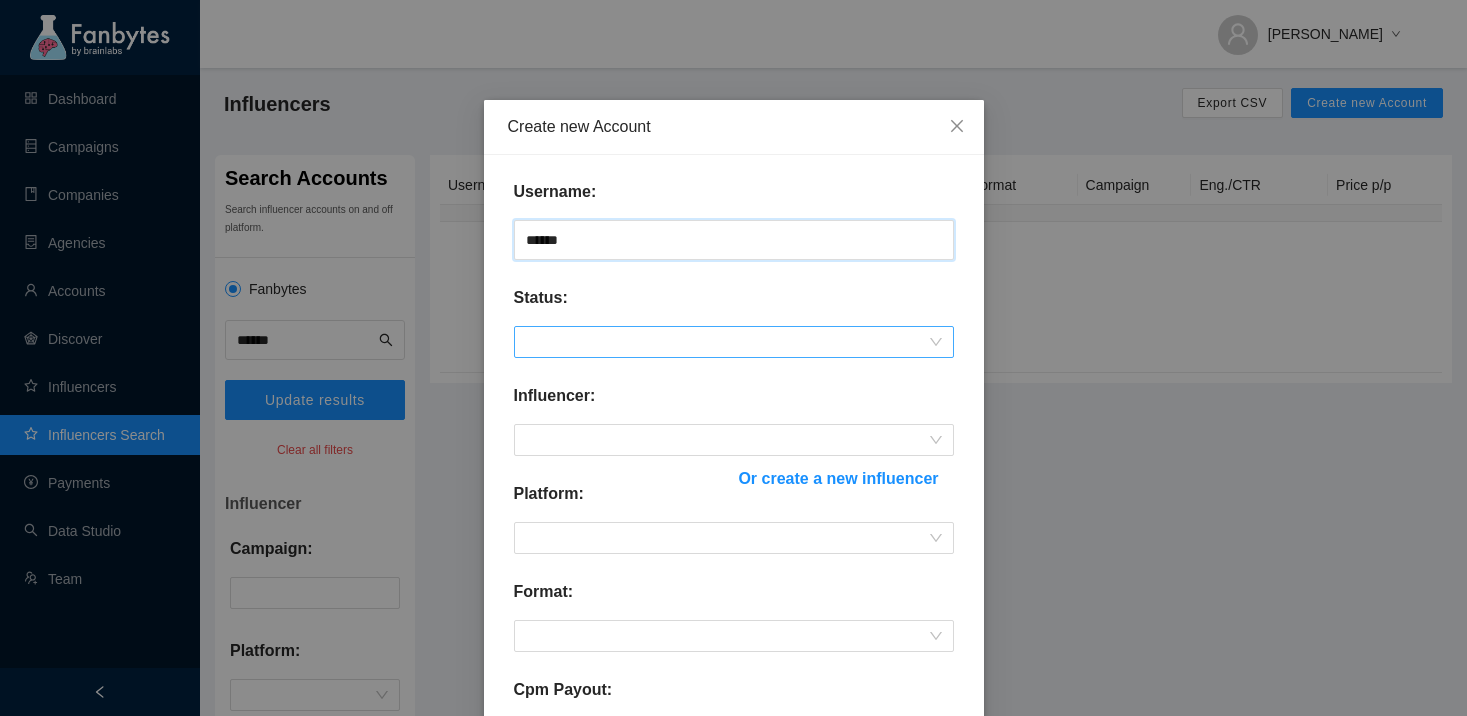 click at bounding box center (734, 342) 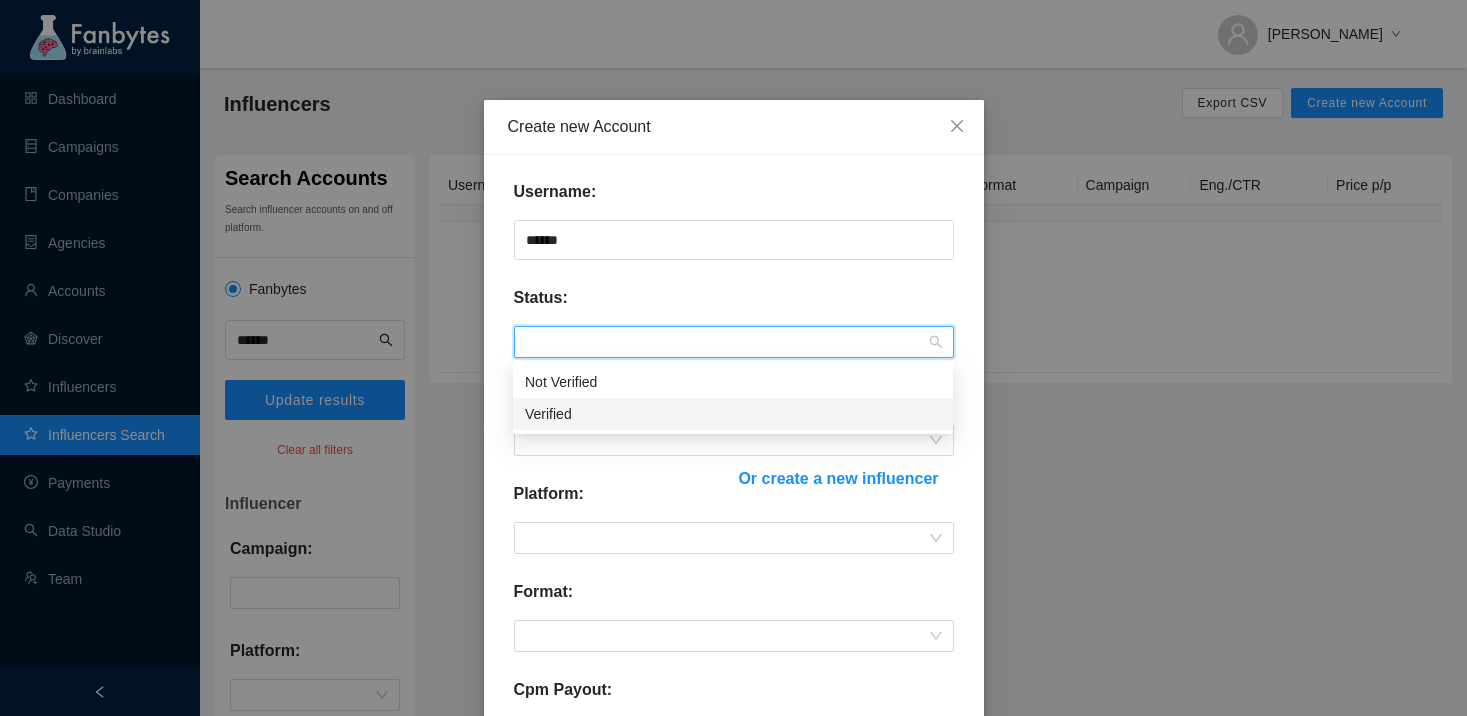 click on "Verified" at bounding box center [733, 414] 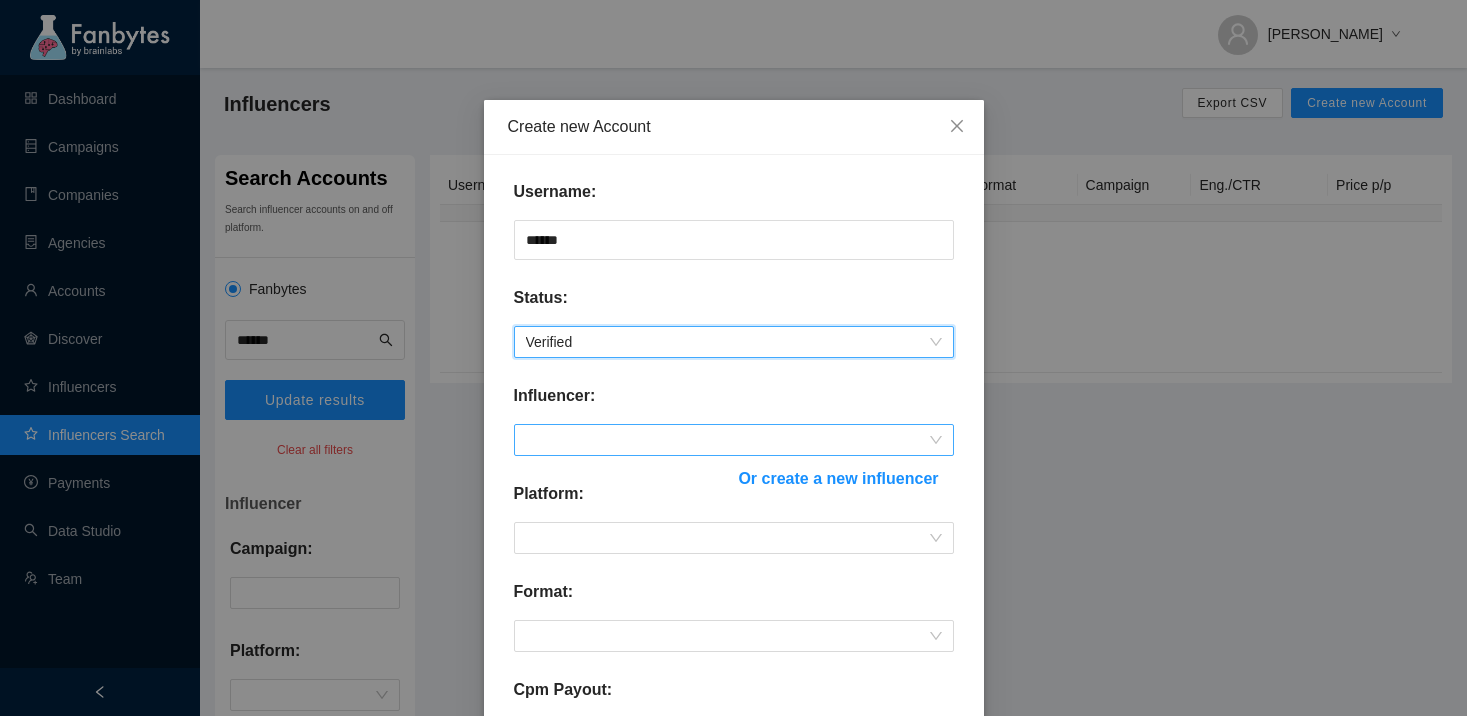 click at bounding box center (734, 440) 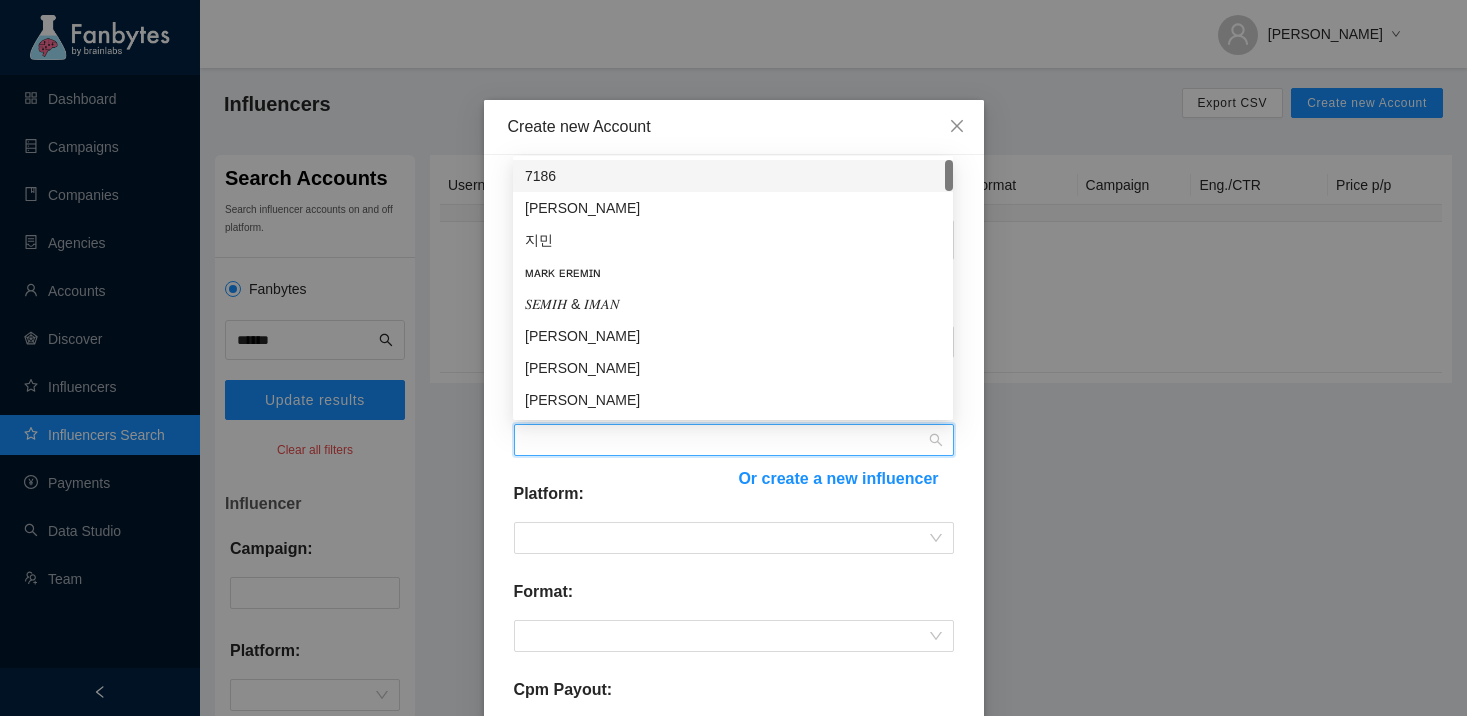 click on "Create new Account Username: ****** Status: Verified Influencer: Or create a new influencer Platform: Format: Cpm Payout: ** Tags:   Select... Active: Sales appropriate?: Cancel Submit" at bounding box center [733, 358] 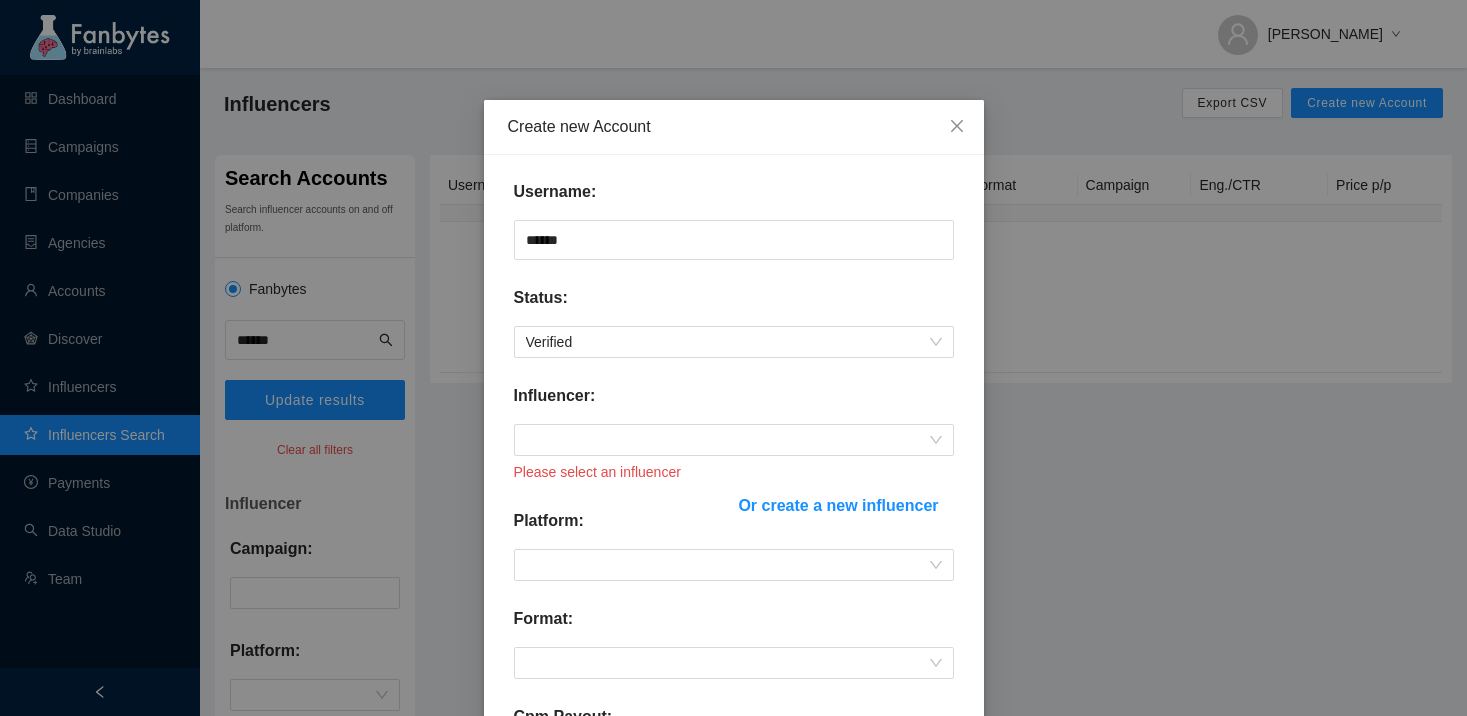 click on "Create new Account Username: ****** Status: Verified Influencer: Please select an influencer Or create a new influencer Platform: Format: Cpm Payout: ** Tags:   Select... Active: Sales appropriate?: Cancel Submit" at bounding box center (733, 358) 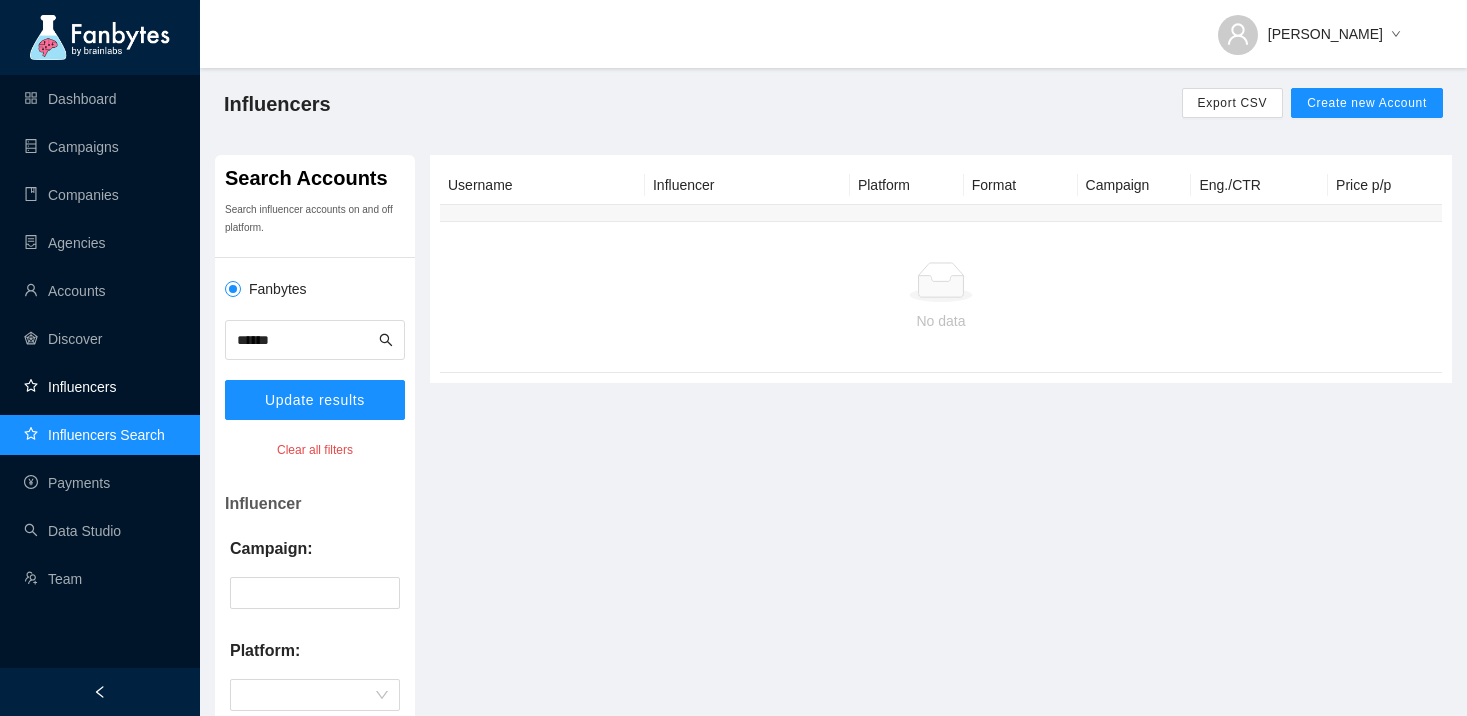 click on "Influencers" at bounding box center (70, 387) 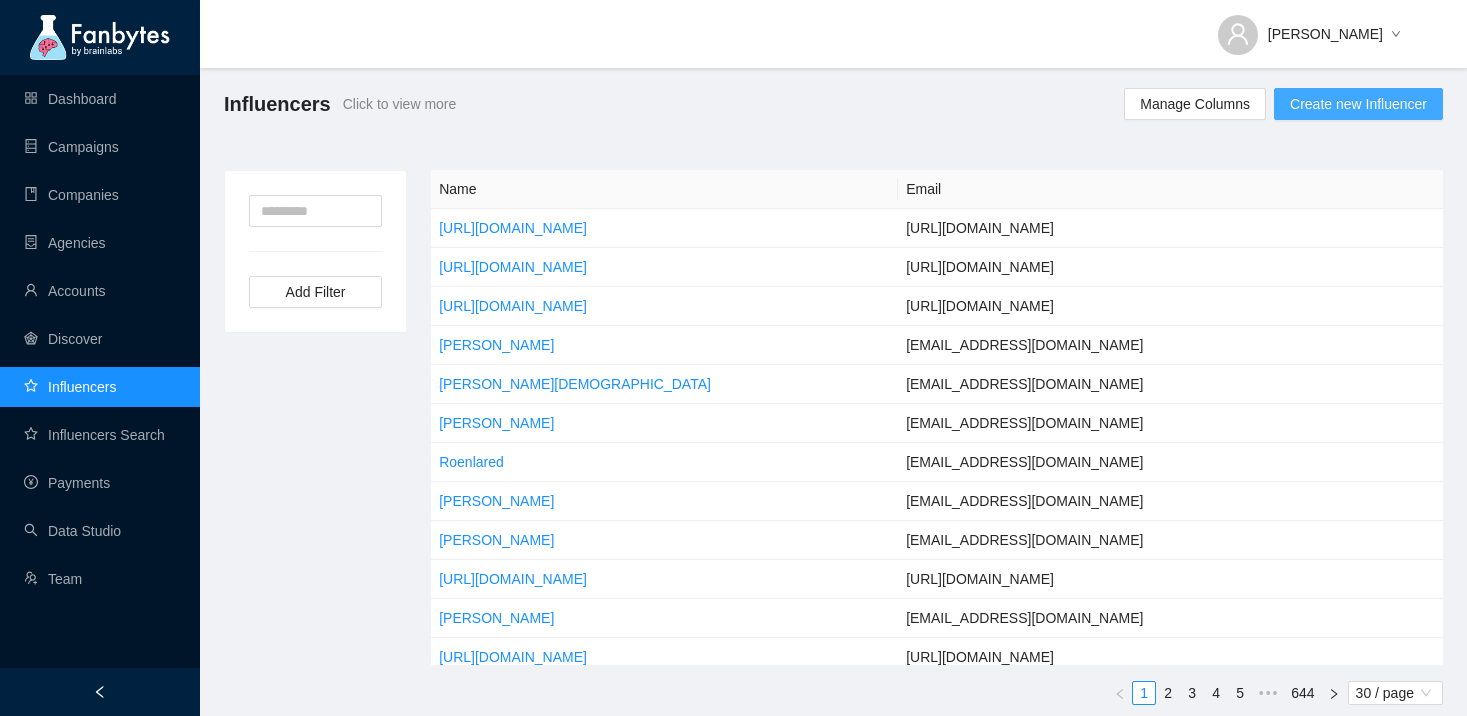 click on "Create new Influencer" at bounding box center [1358, 104] 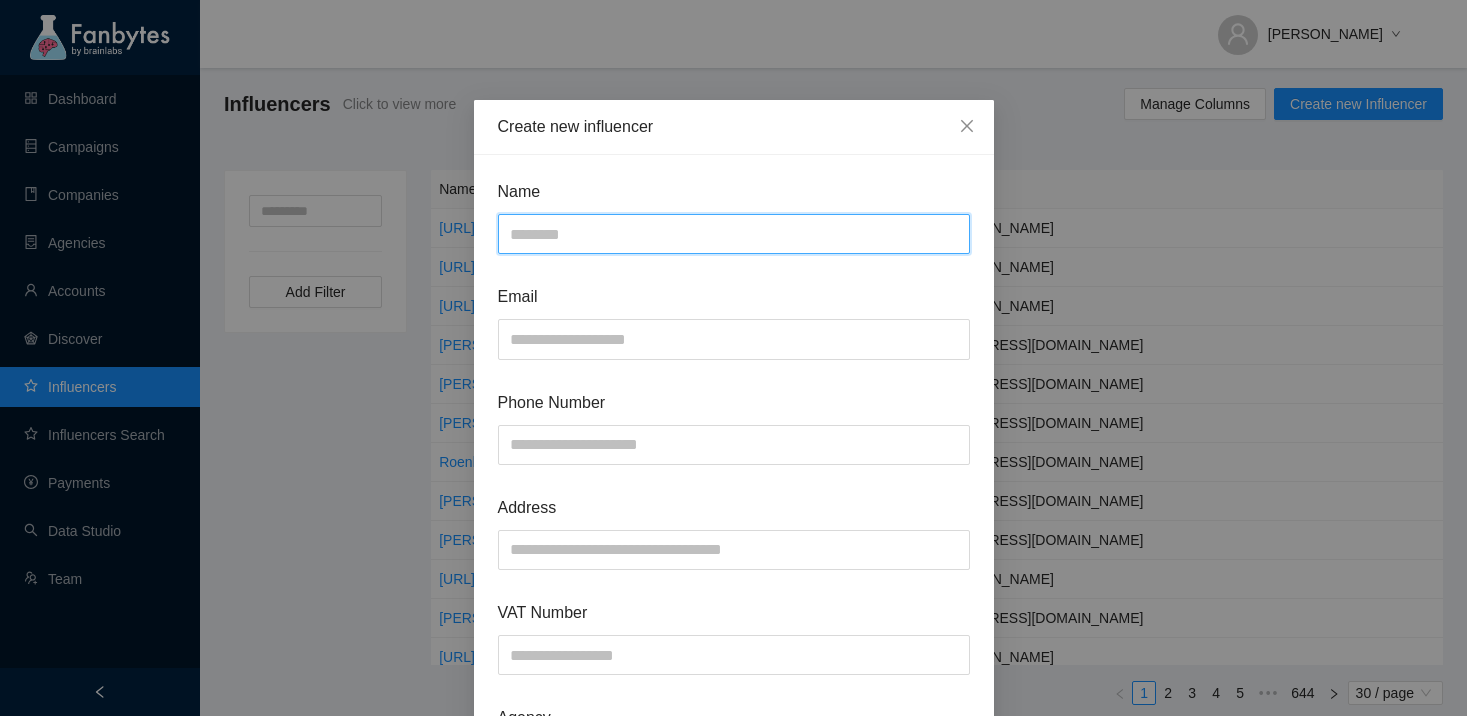 click at bounding box center [734, 234] 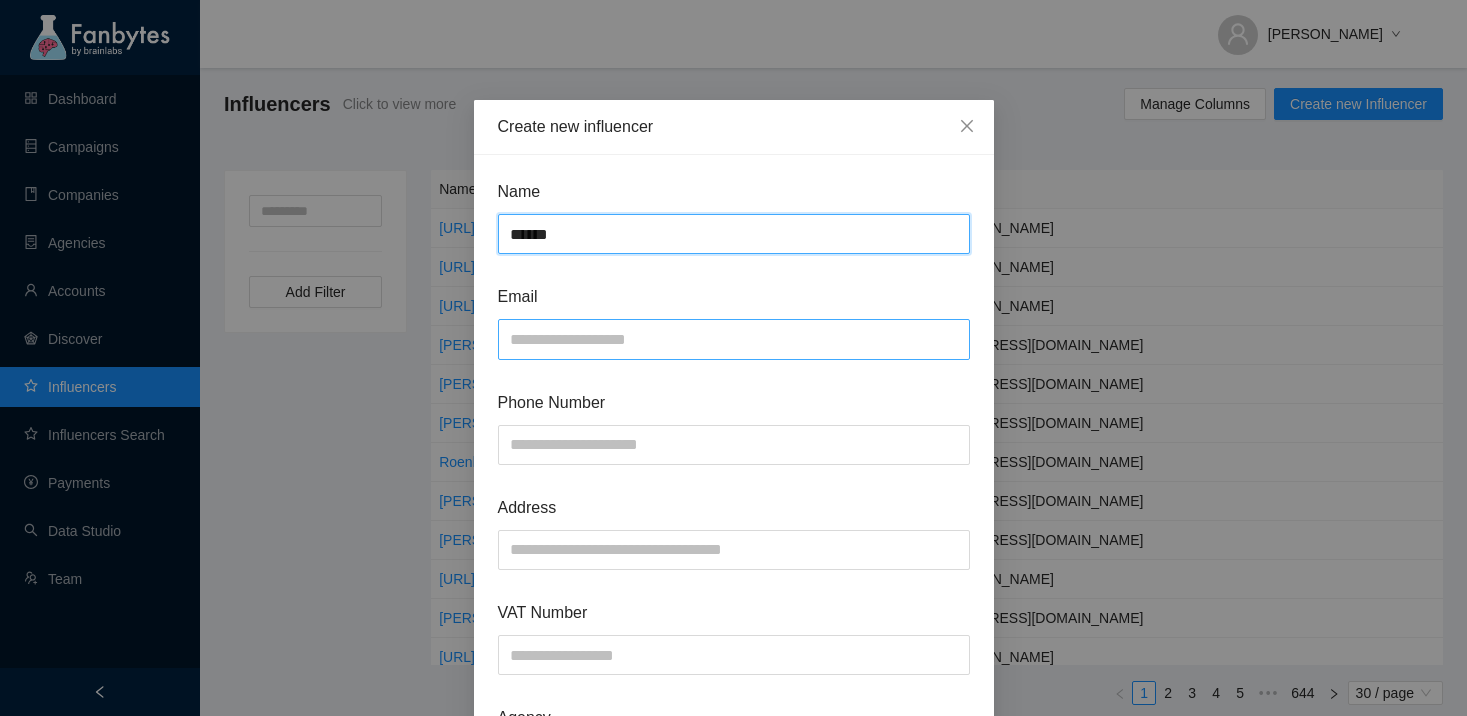 type on "******" 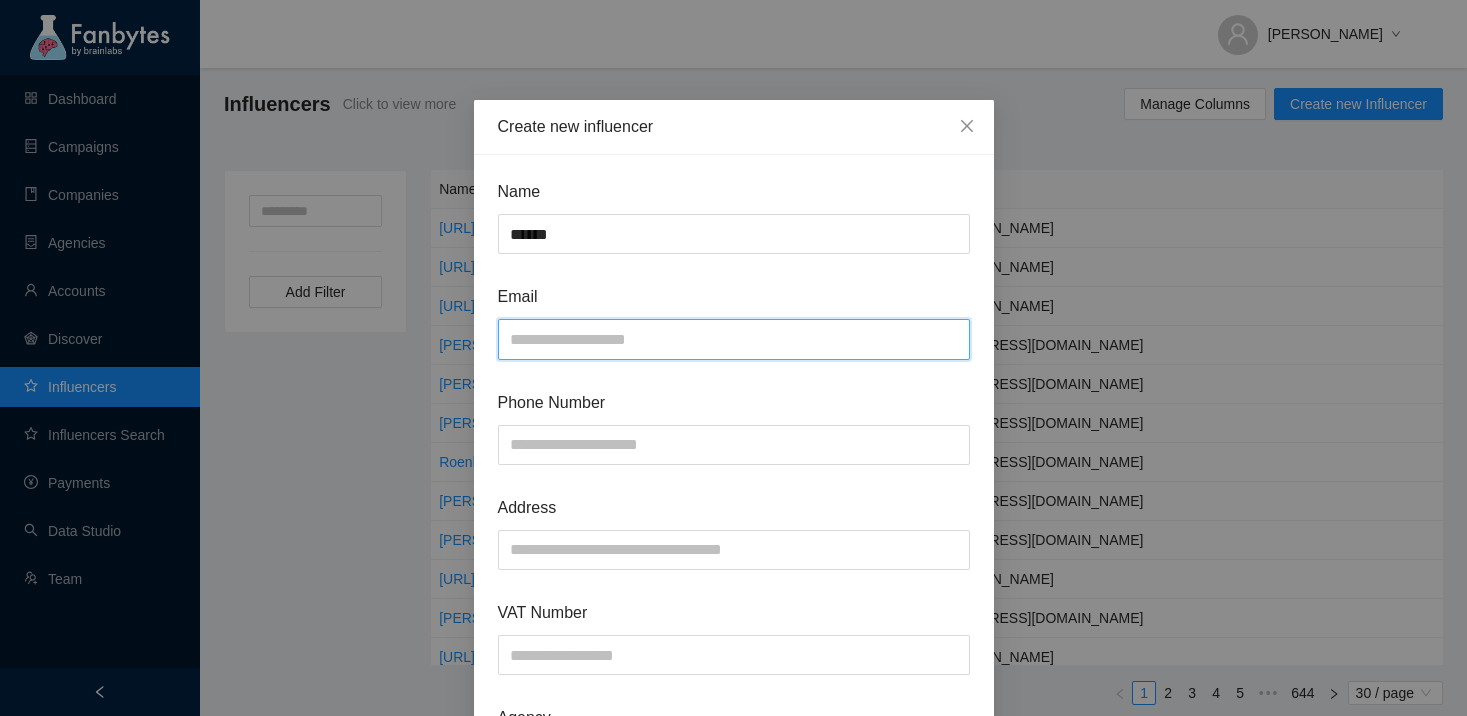 click at bounding box center [734, 339] 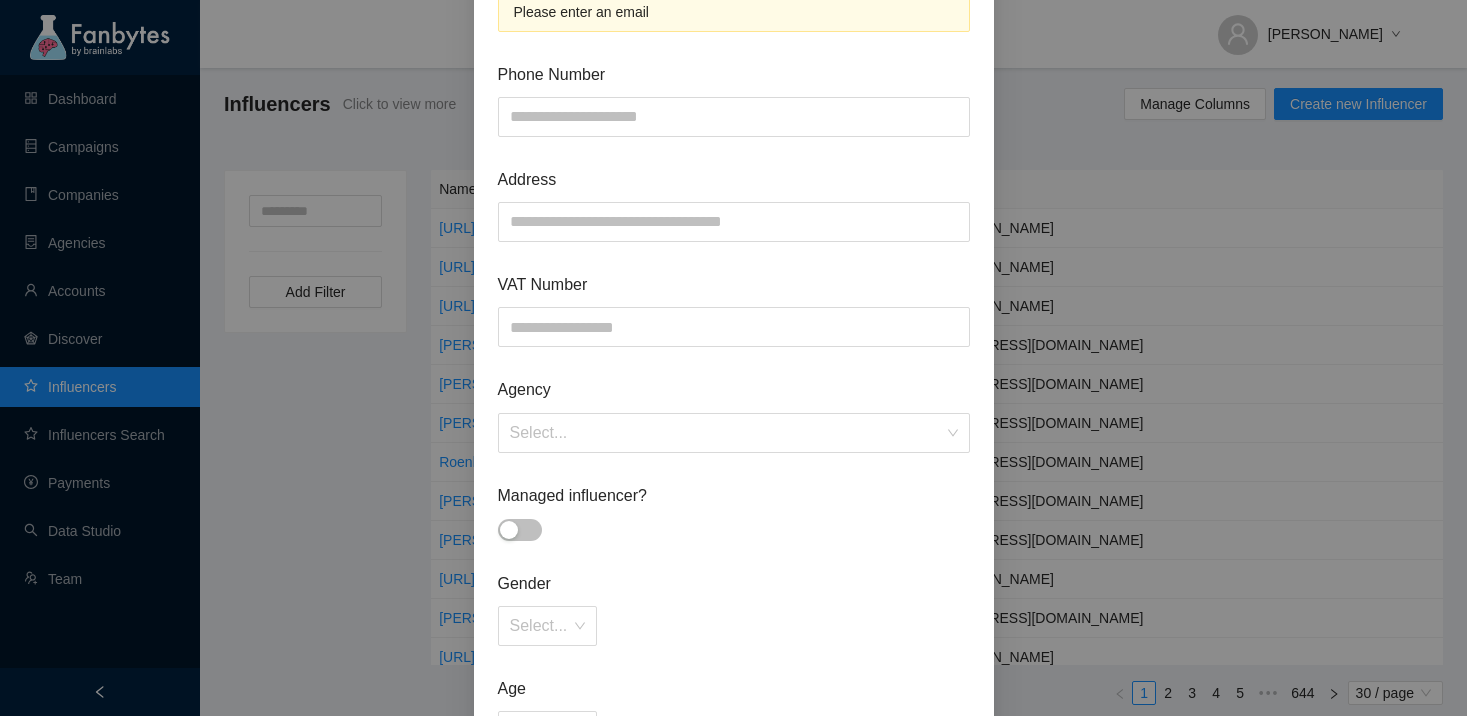 paste on "**********" 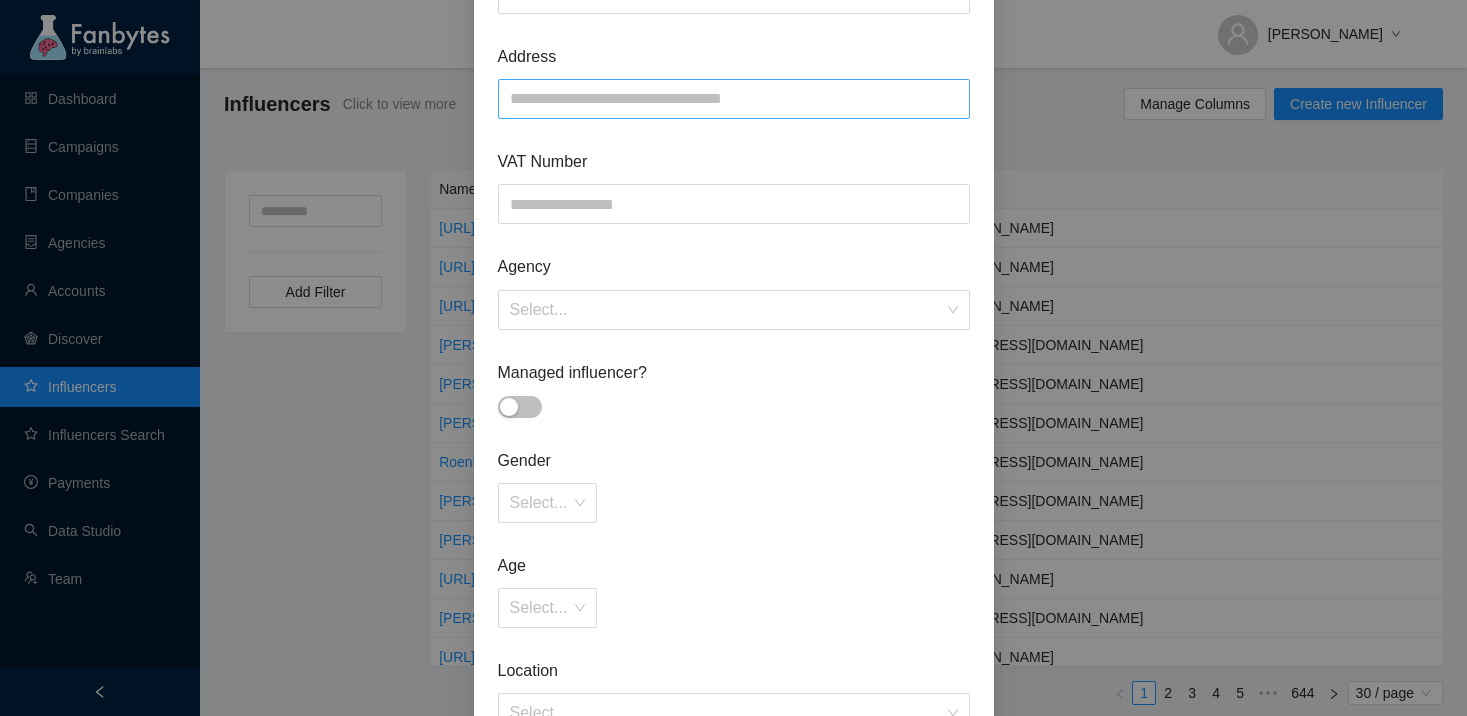scroll, scrollTop: 504, scrollLeft: 0, axis: vertical 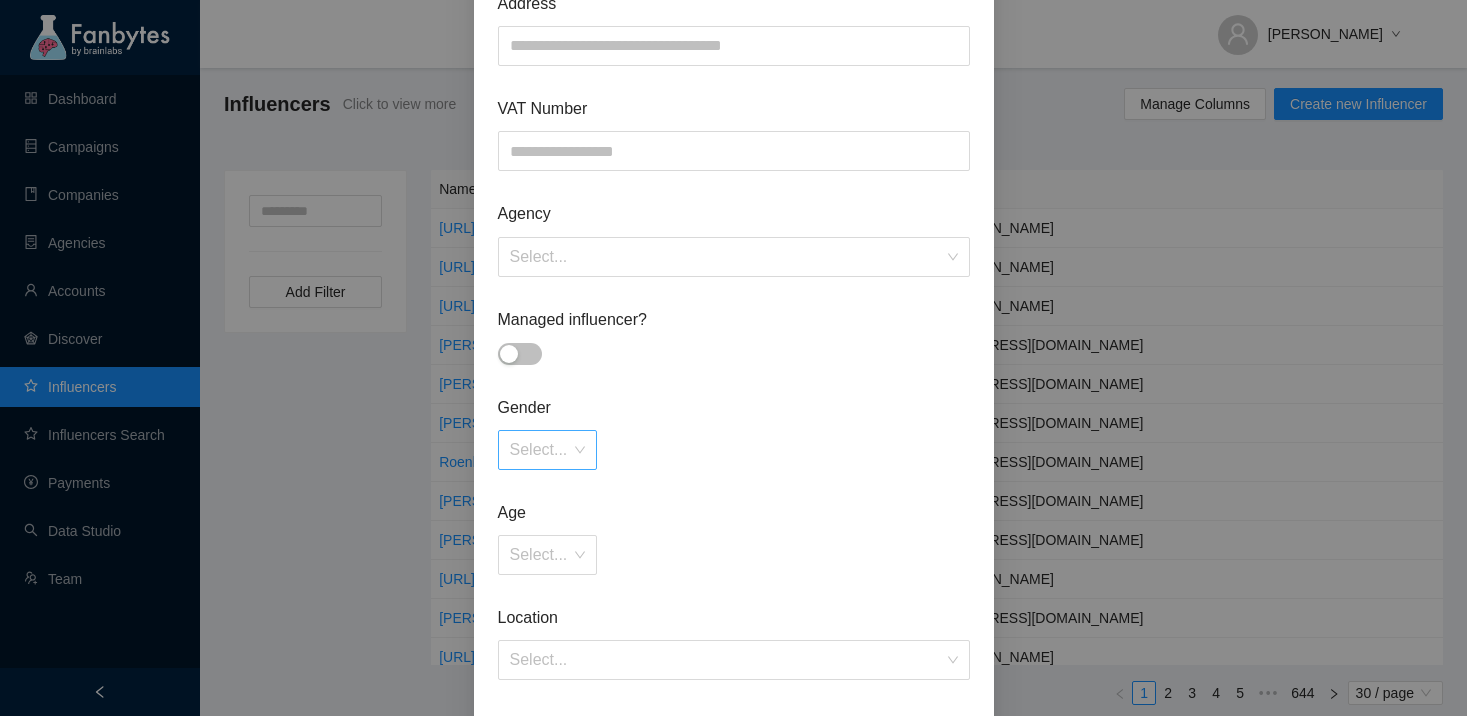type on "**********" 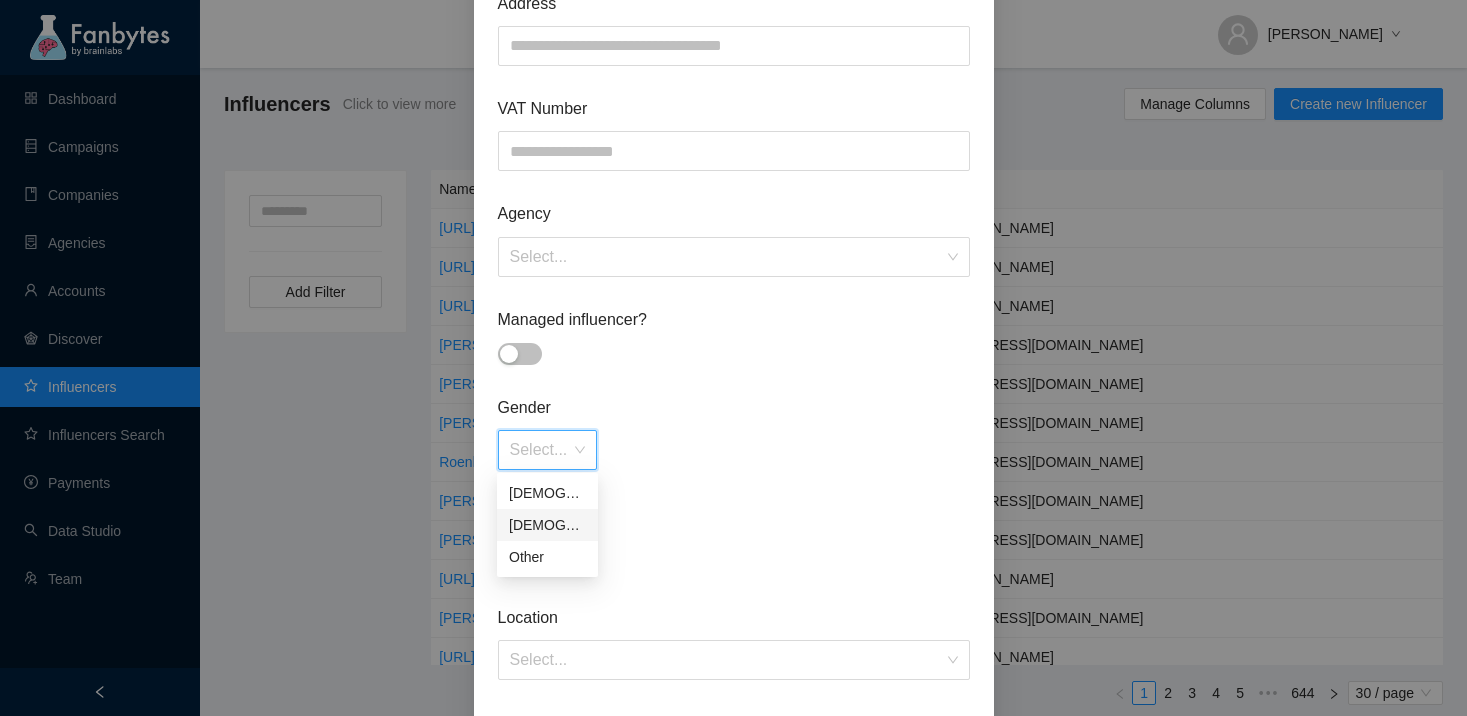 click on "[DEMOGRAPHIC_DATA]" at bounding box center (547, 525) 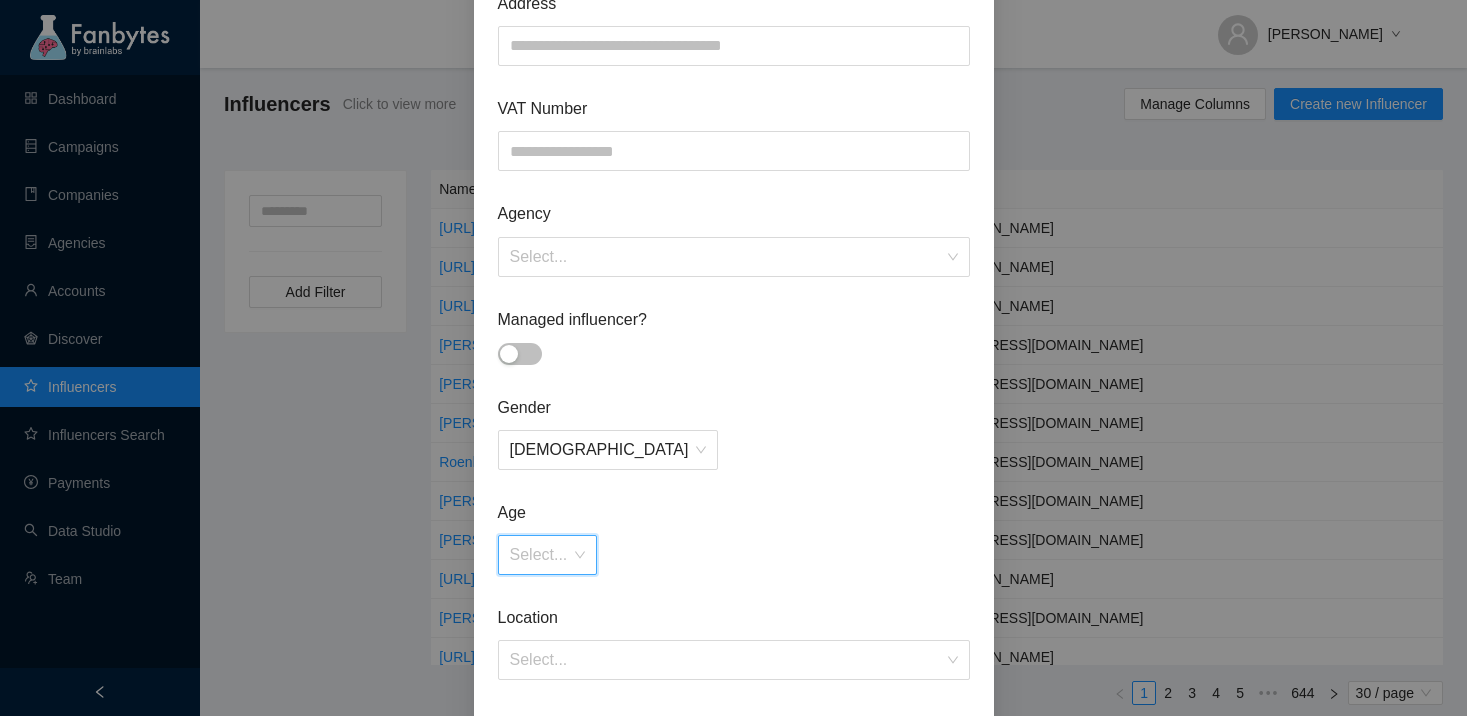 click at bounding box center (541, 555) 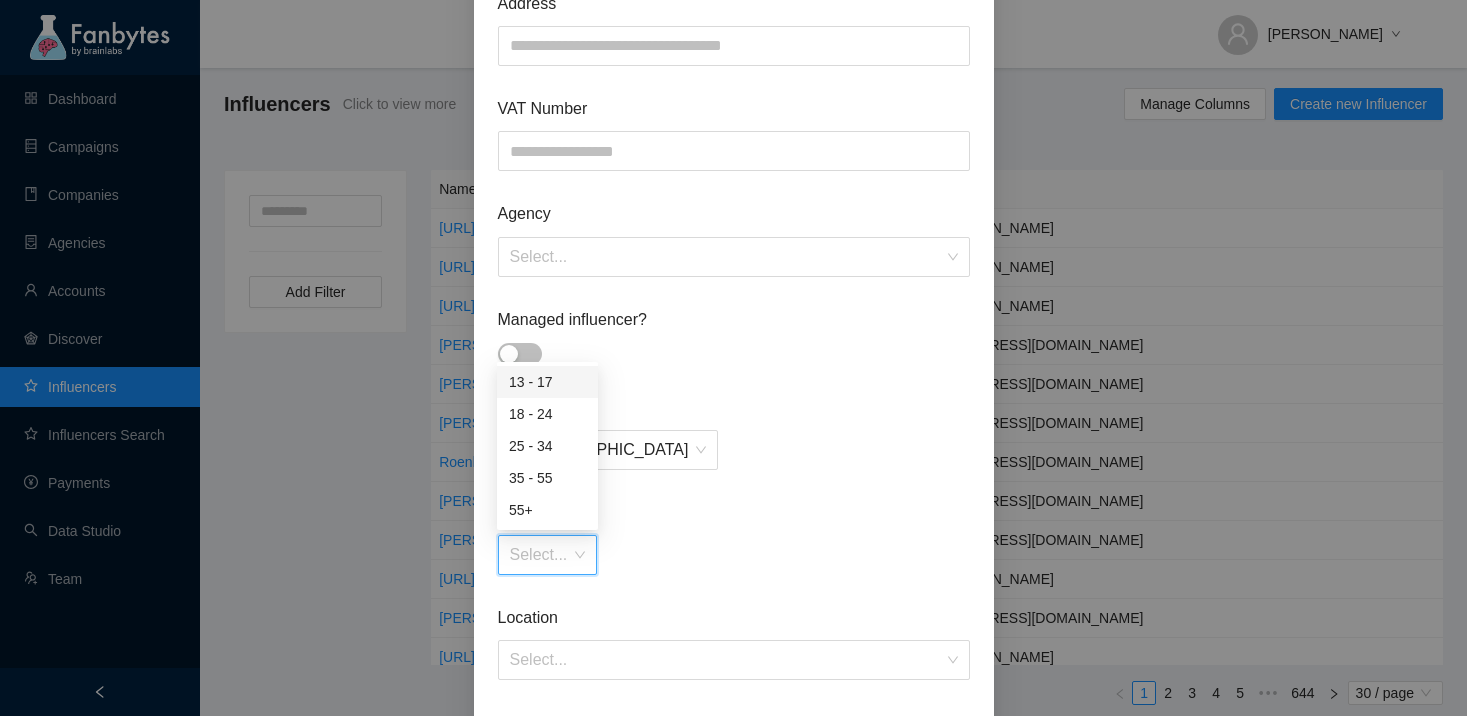 click on "Age" at bounding box center [734, 512] 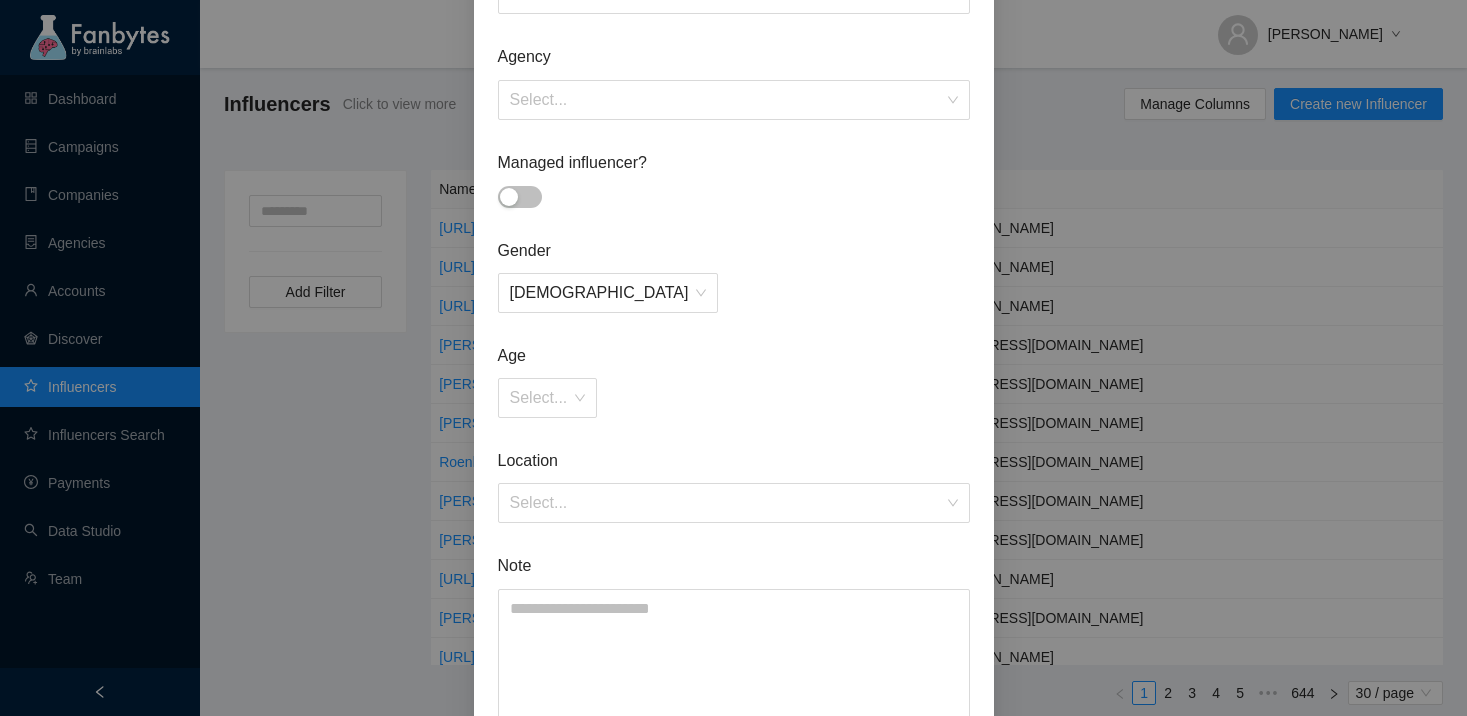 scroll, scrollTop: 665, scrollLeft: 0, axis: vertical 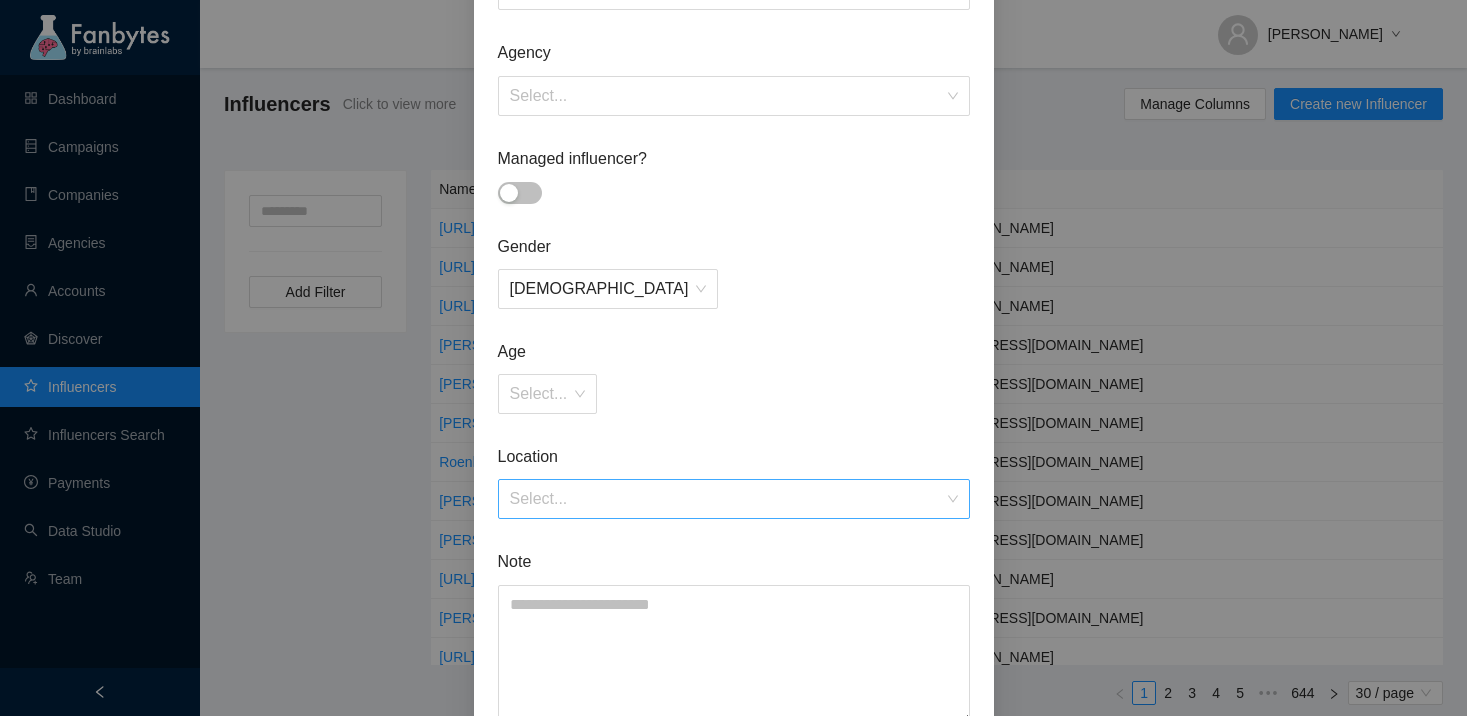 click at bounding box center (727, 499) 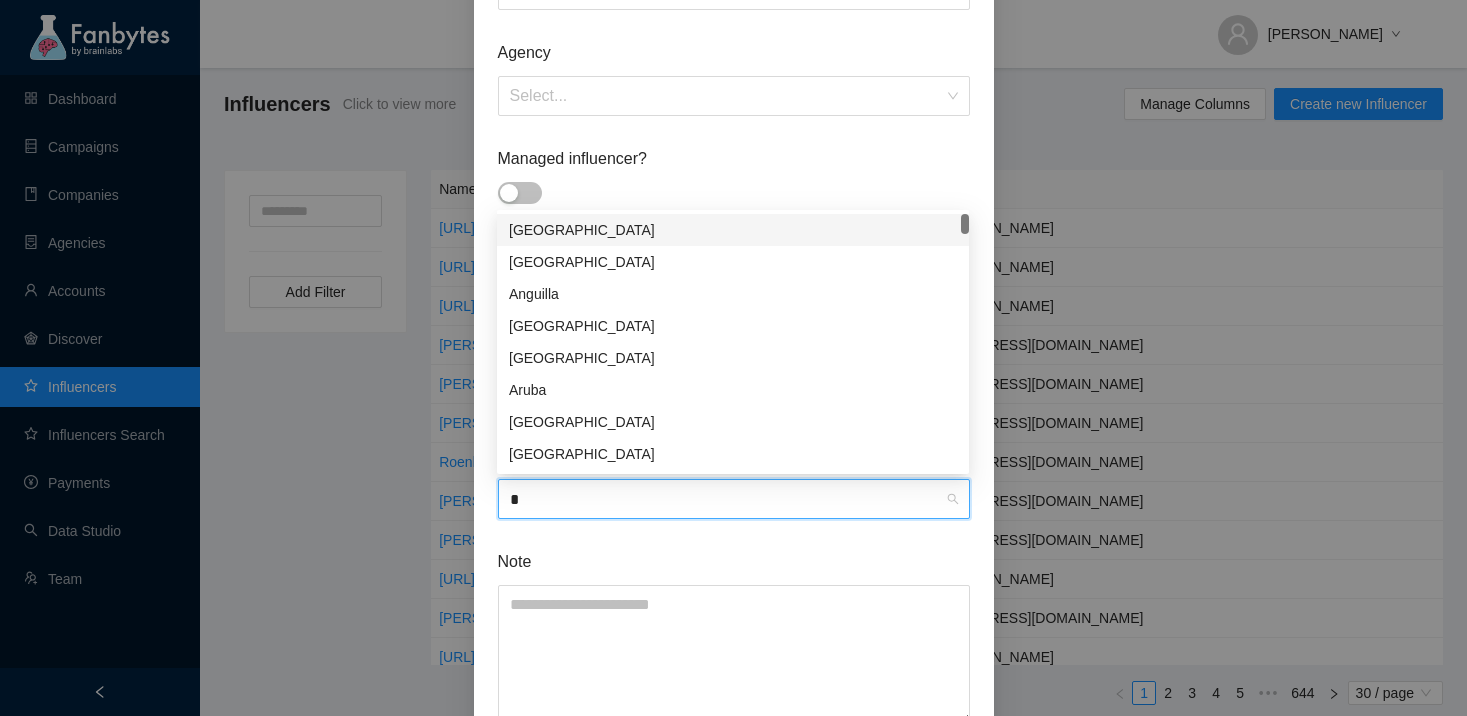 type on "**" 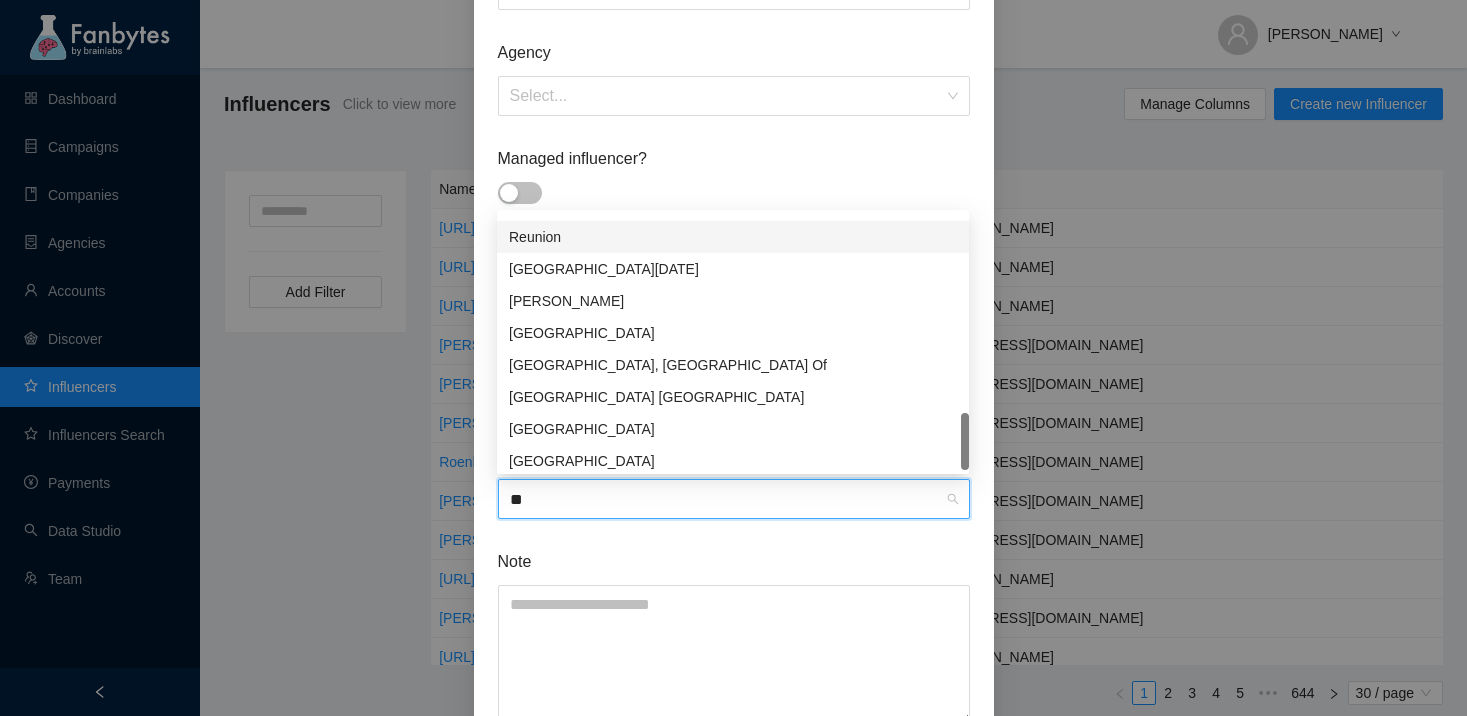 scroll, scrollTop: 192, scrollLeft: 0, axis: vertical 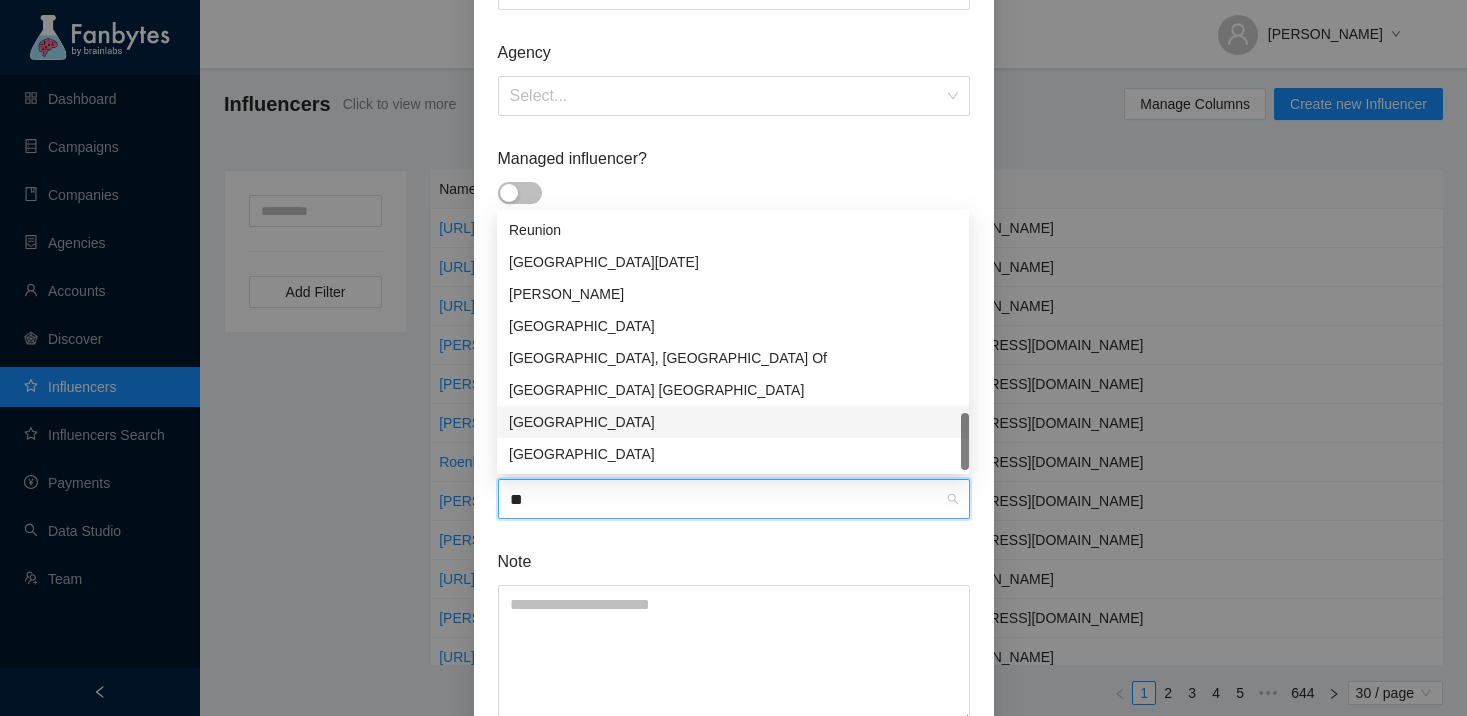 click on "[GEOGRAPHIC_DATA]" at bounding box center [733, 422] 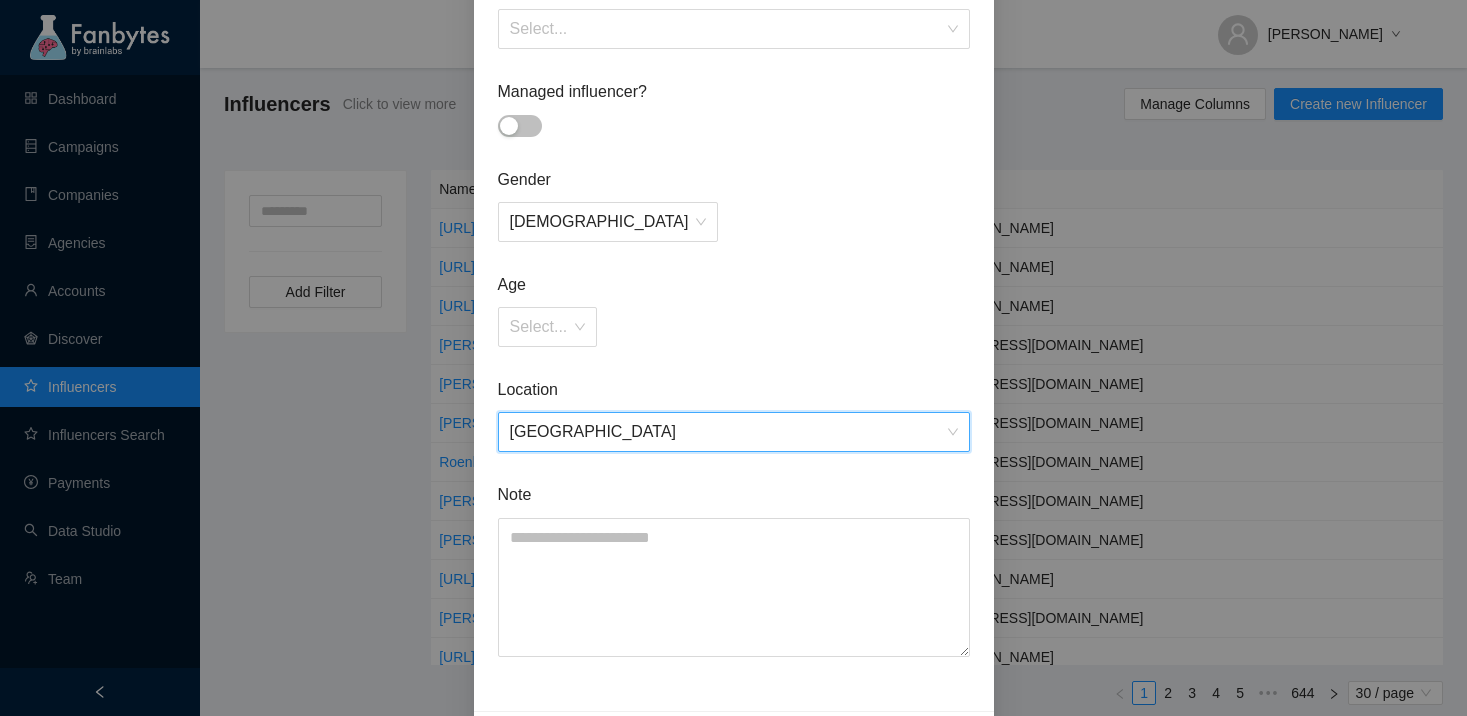 scroll, scrollTop: 804, scrollLeft: 0, axis: vertical 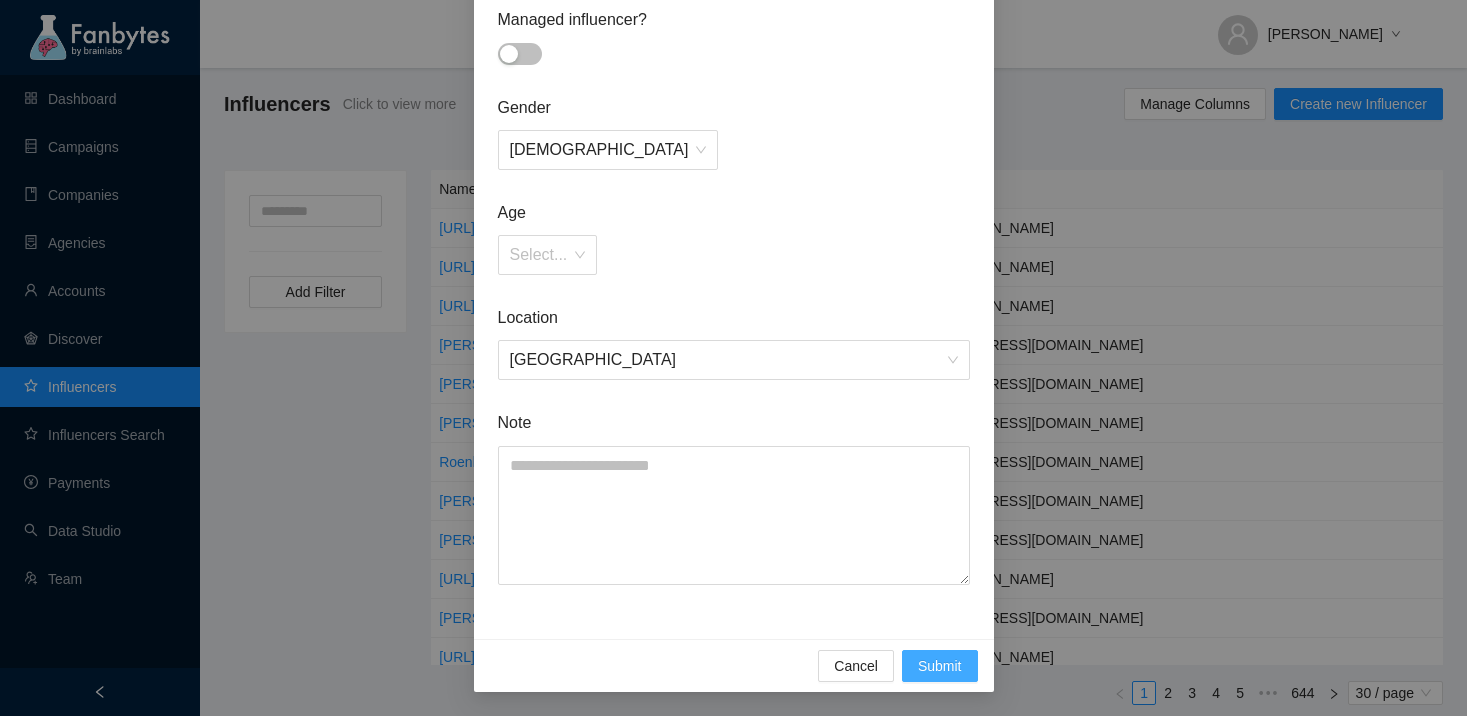 click on "Submit" at bounding box center (940, 666) 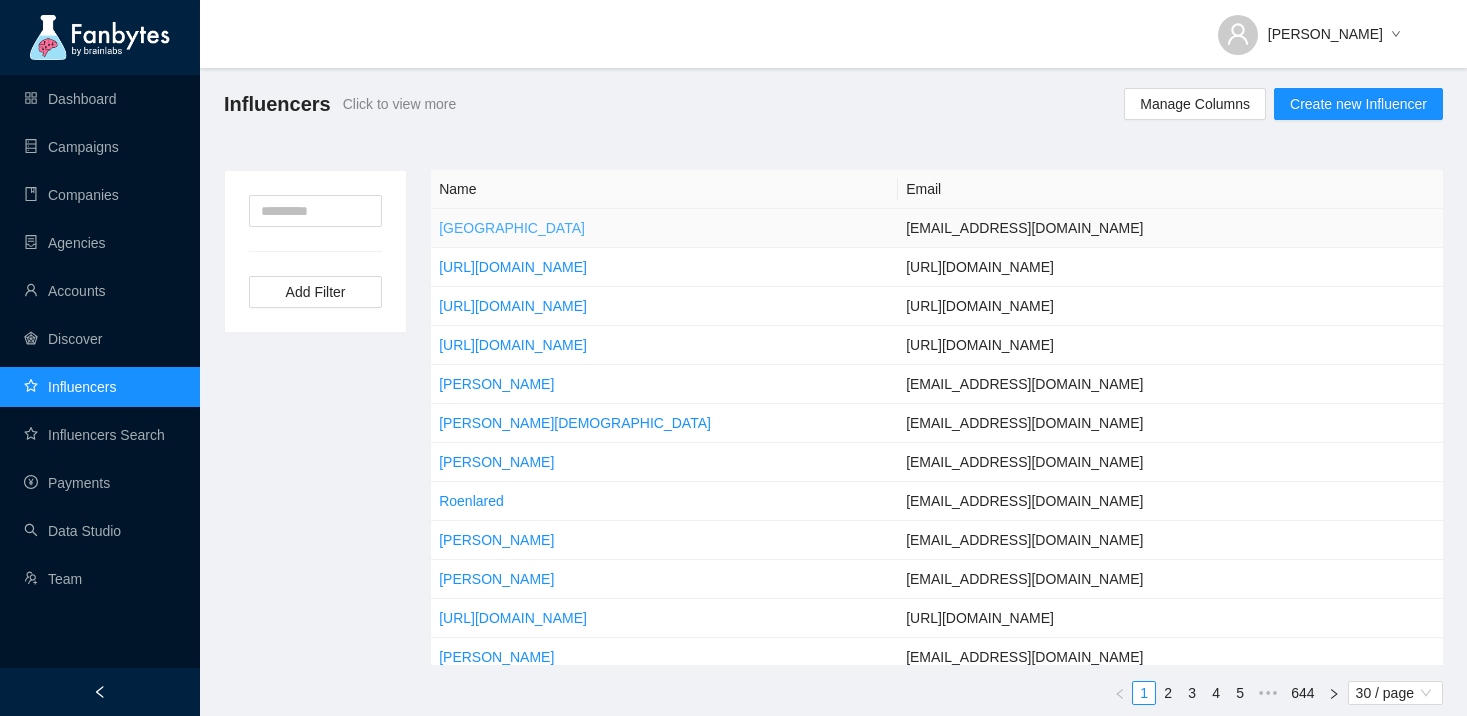 click on "[GEOGRAPHIC_DATA]" at bounding box center (512, 228) 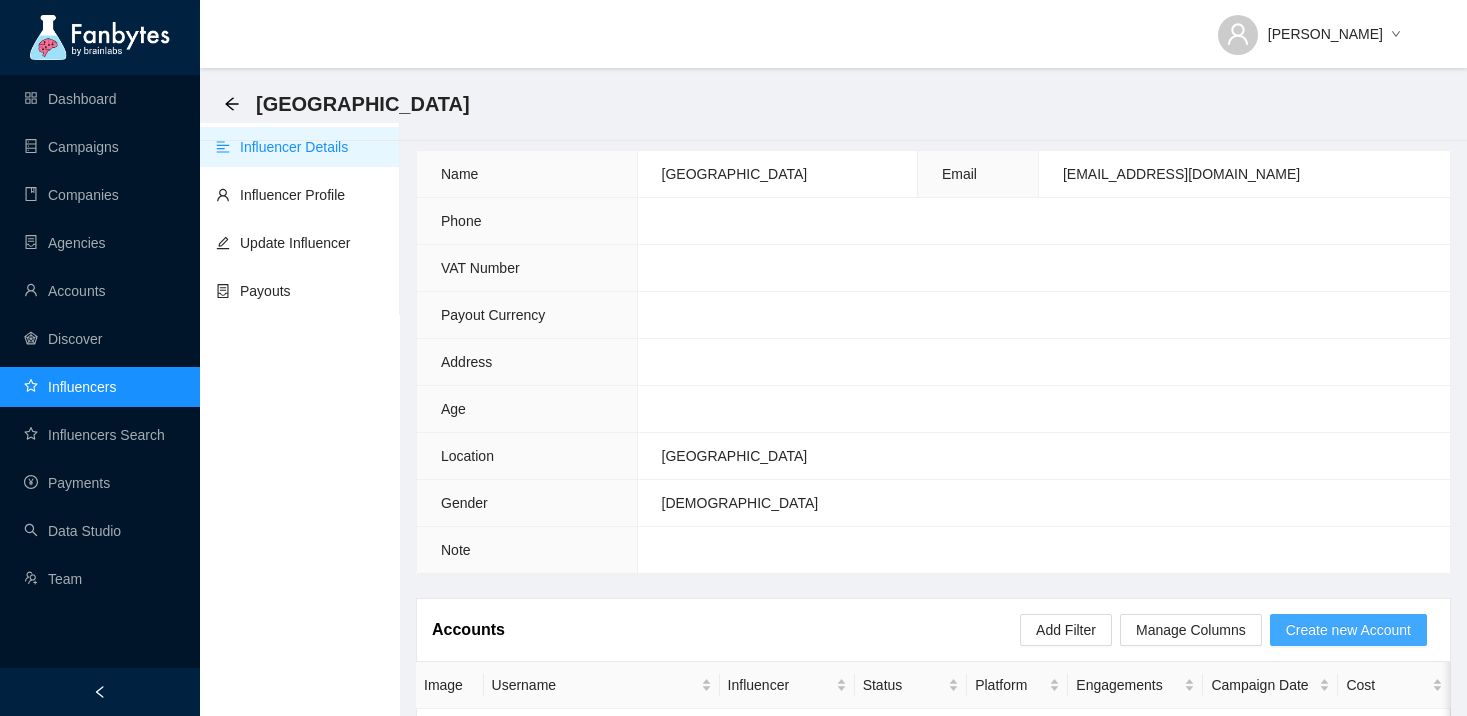 click on "Create new Account" at bounding box center [1348, 630] 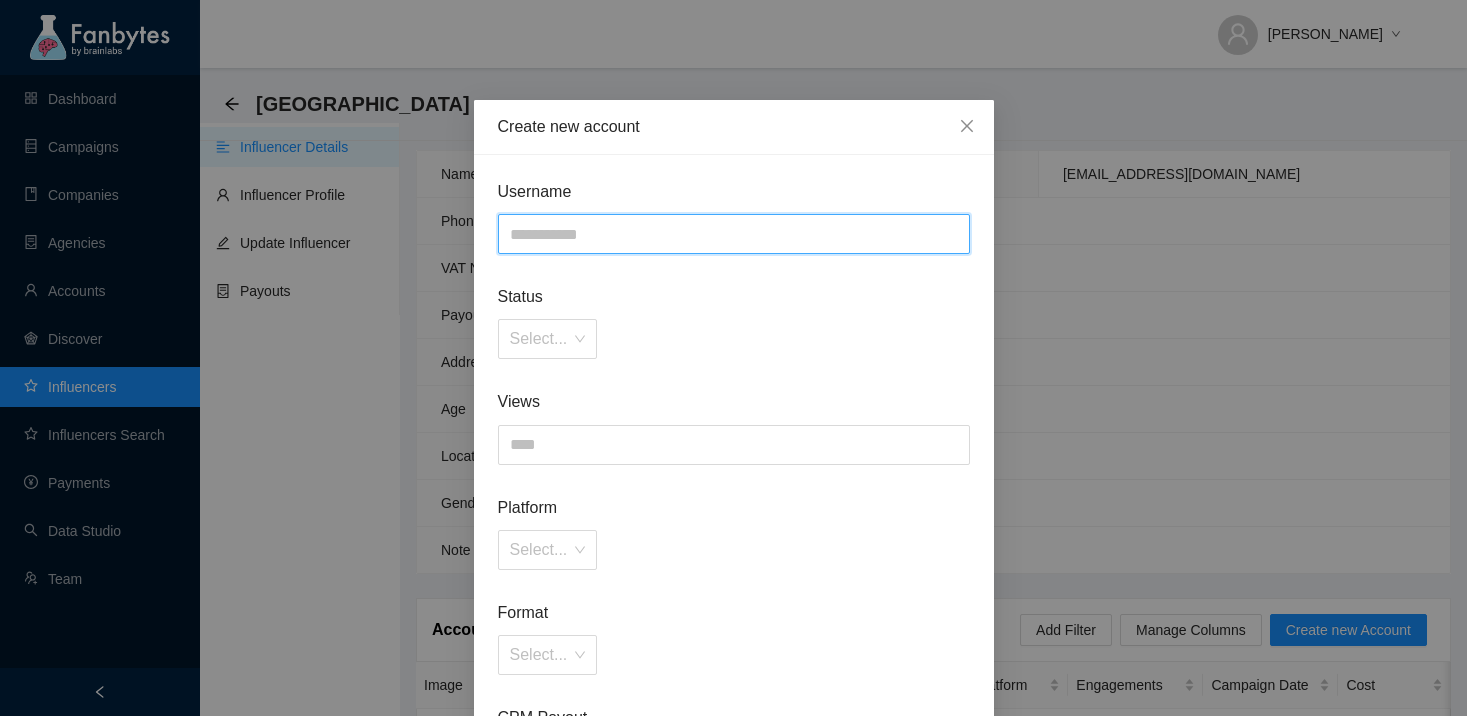 click at bounding box center [734, 234] 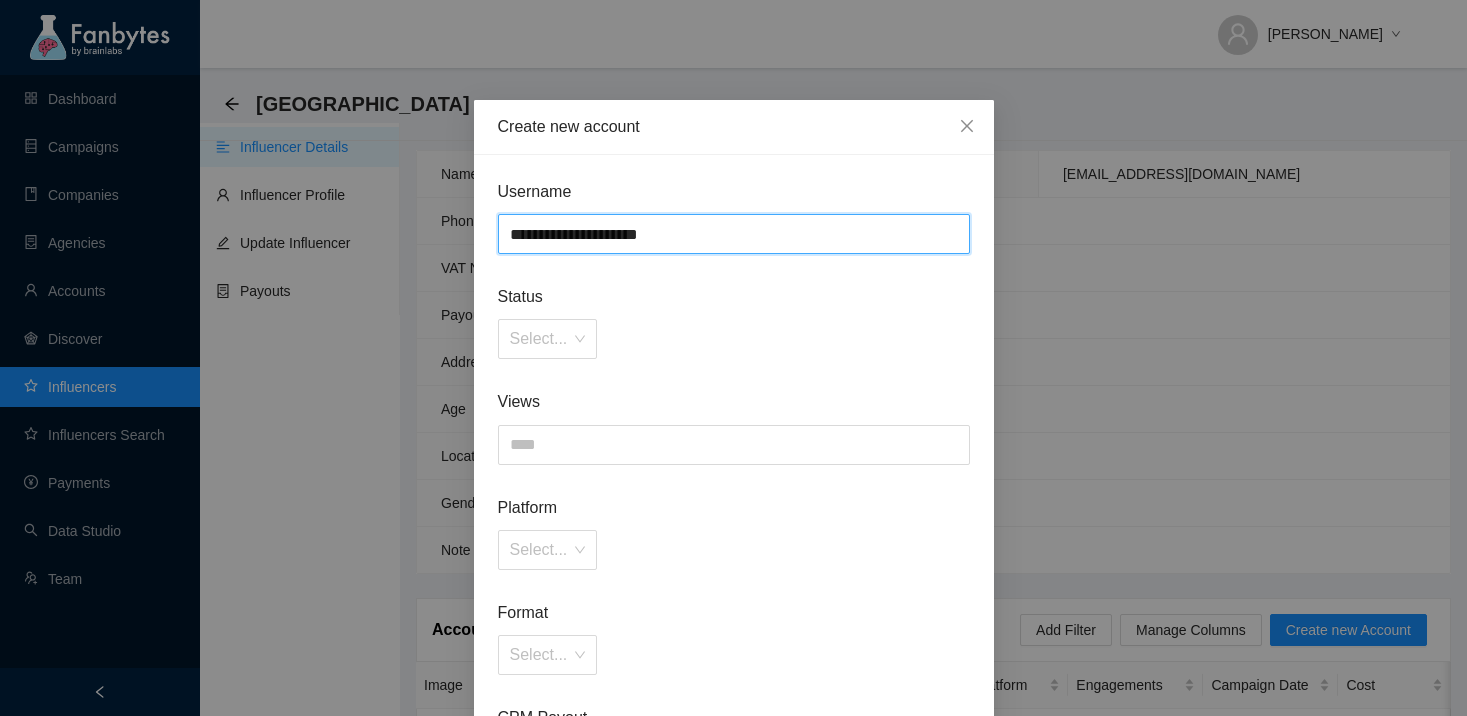 drag, startPoint x: 547, startPoint y: 231, endPoint x: 454, endPoint y: 231, distance: 93 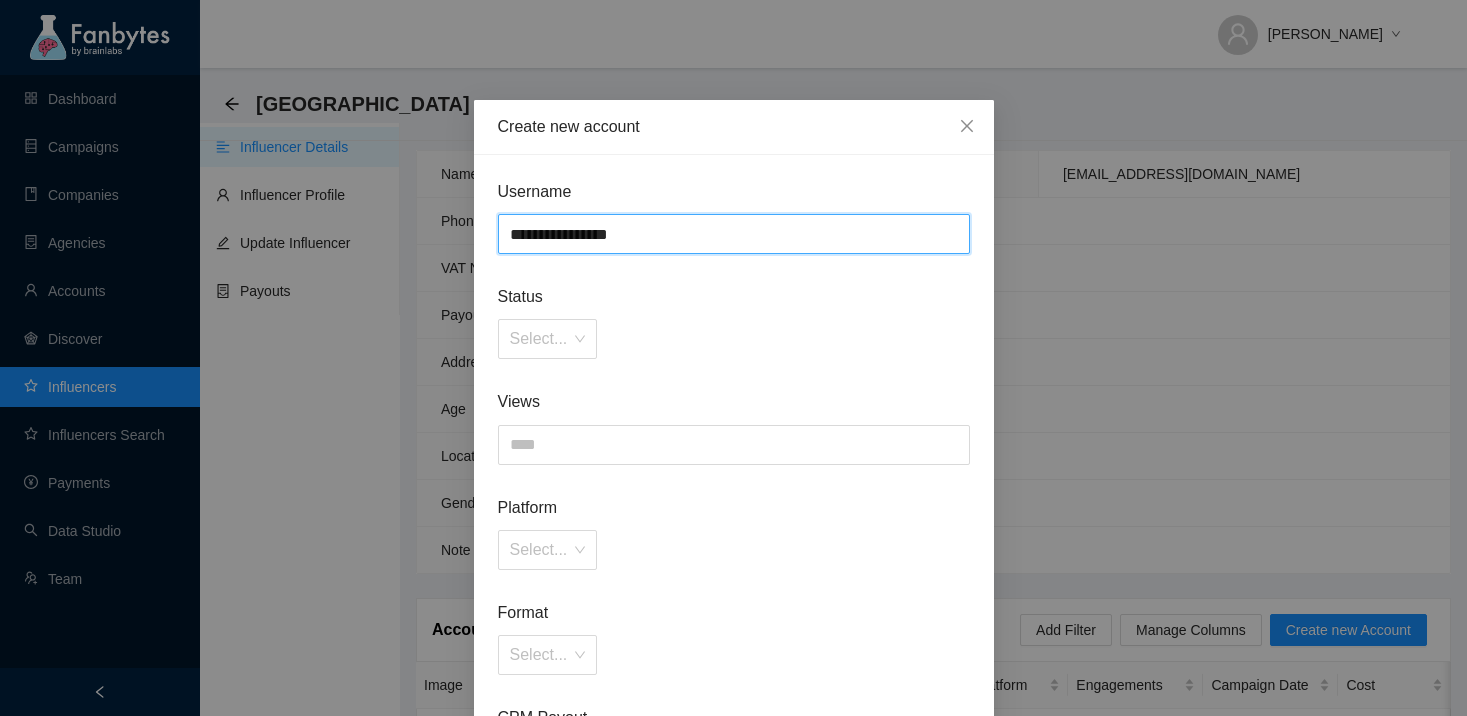 drag, startPoint x: 563, startPoint y: 230, endPoint x: 711, endPoint y: 231, distance: 148.00337 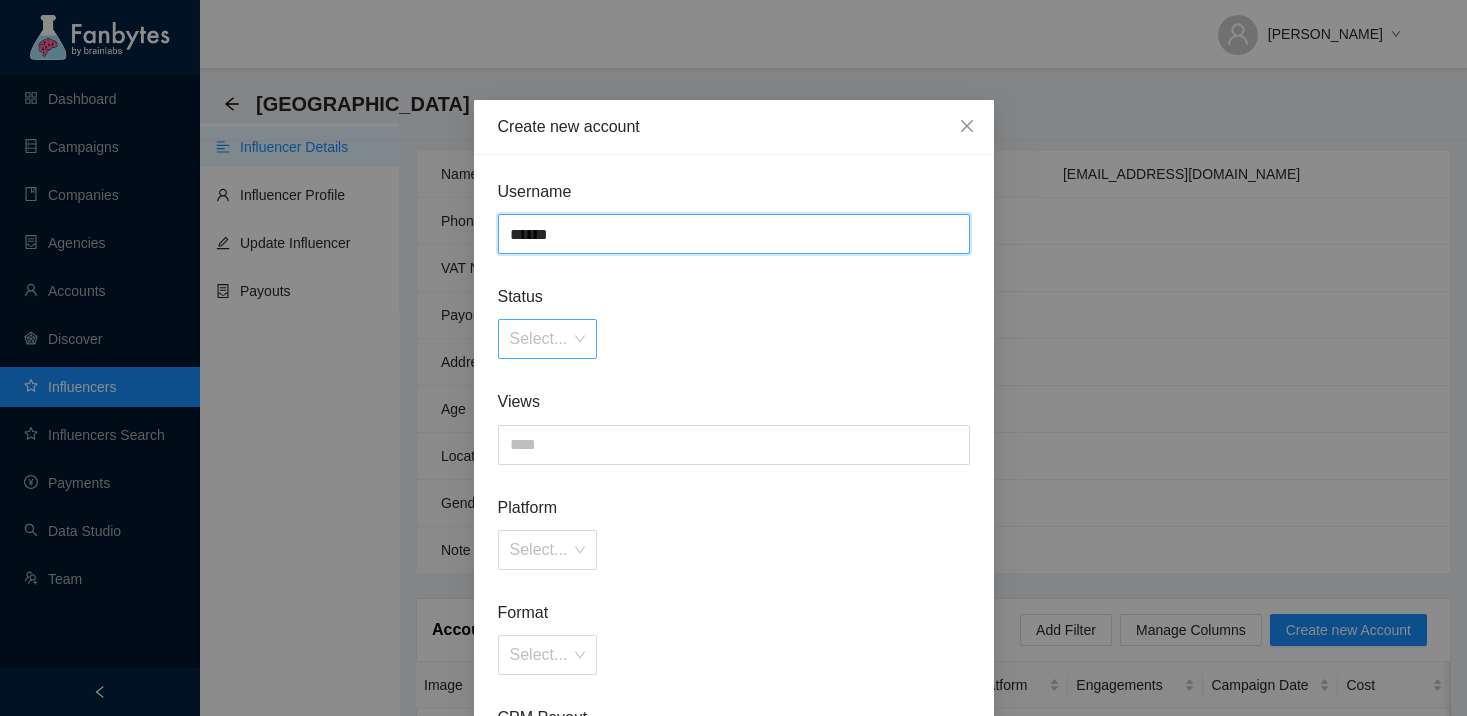 click on "Select..." at bounding box center [548, 339] 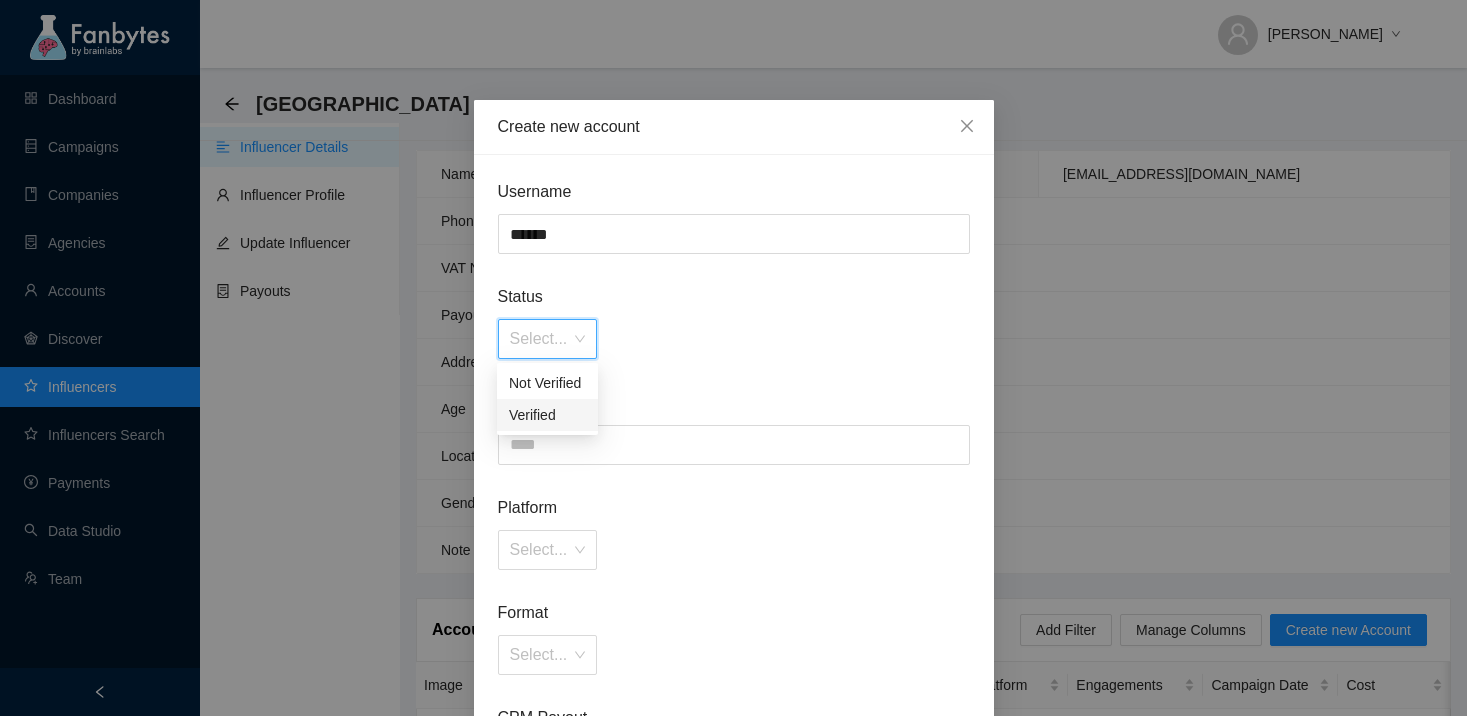 click on "Verified" at bounding box center (547, 415) 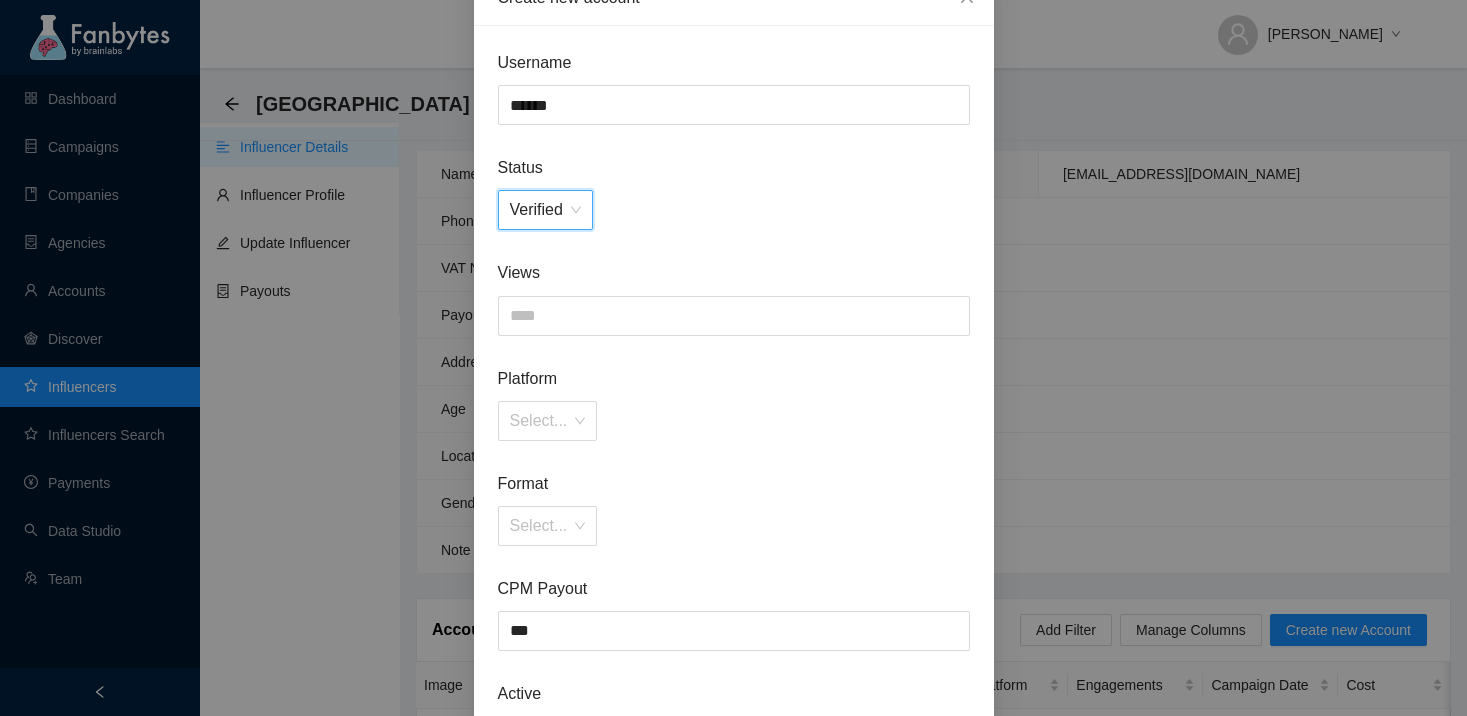 scroll, scrollTop: 161, scrollLeft: 0, axis: vertical 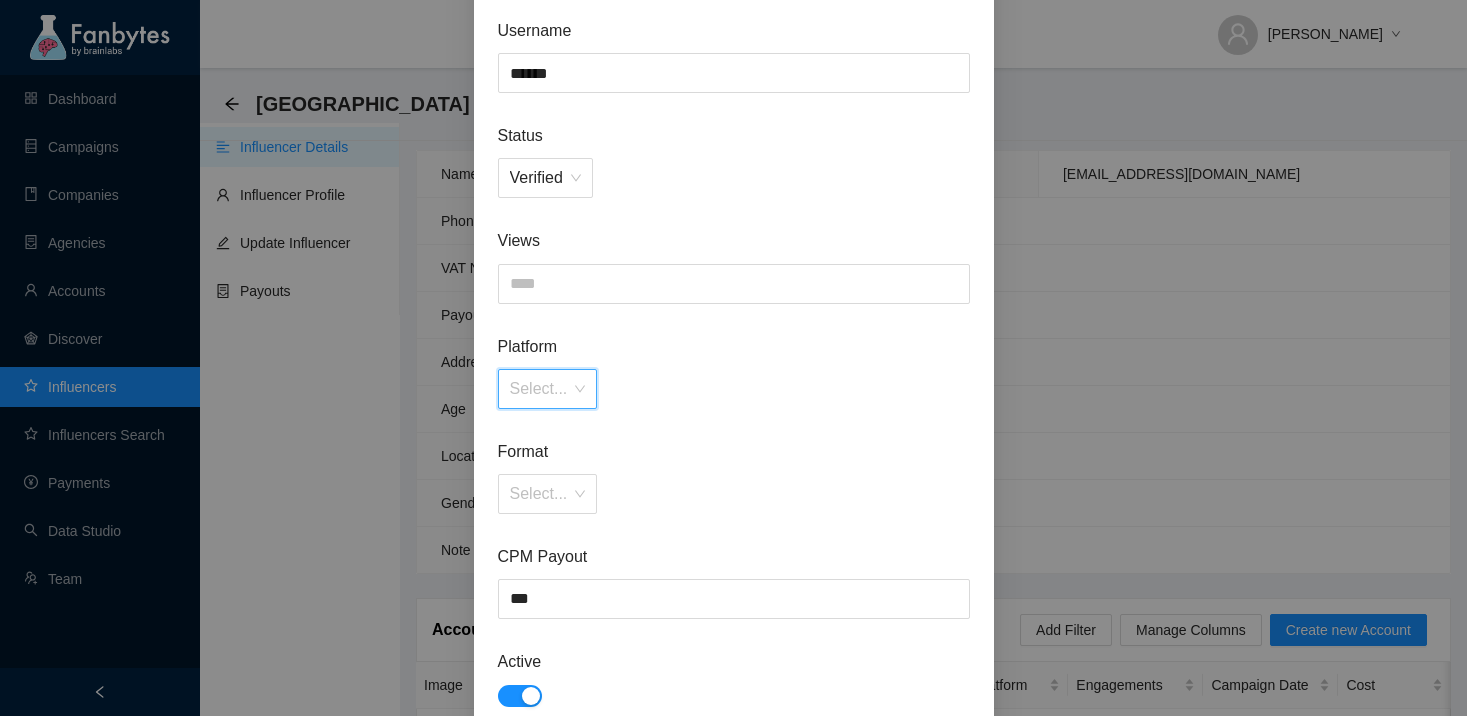 click at bounding box center [541, 389] 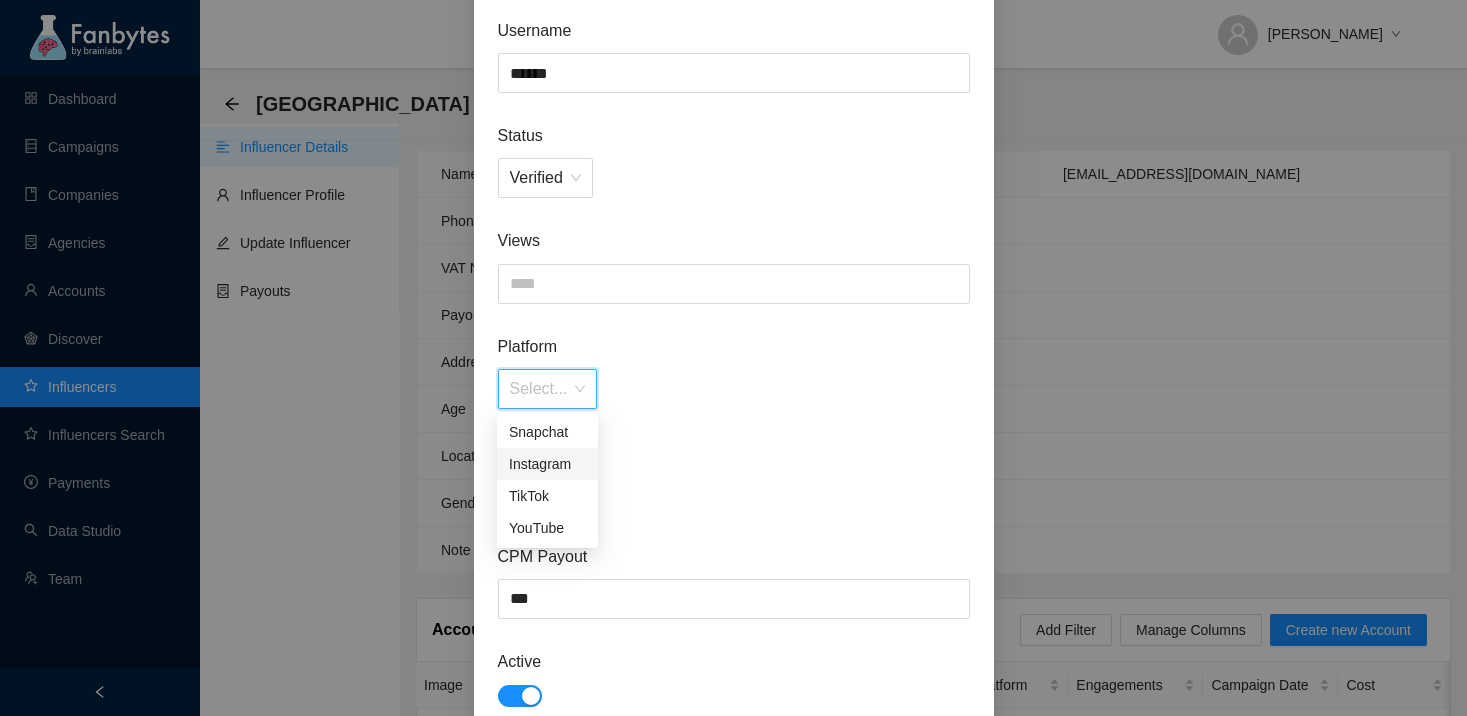 click on "Instagram" at bounding box center [547, 464] 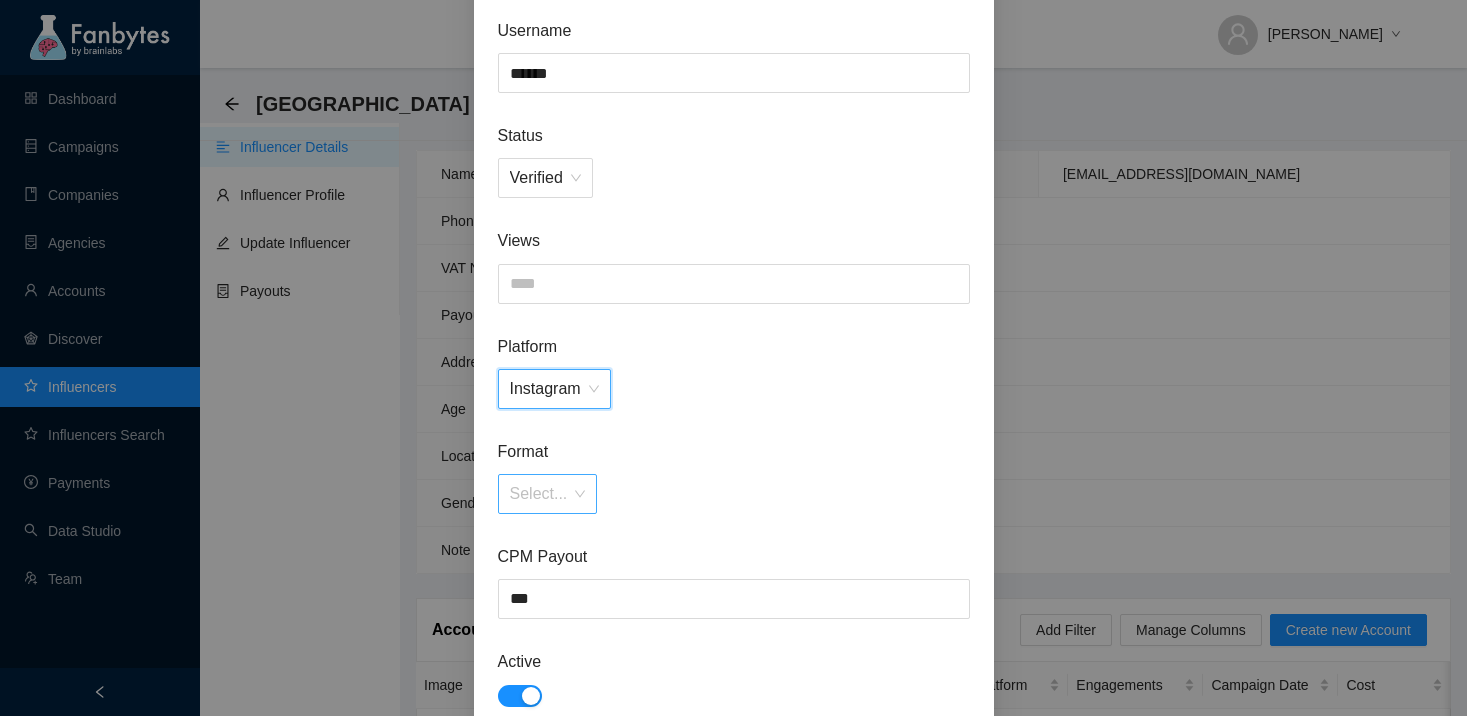 click at bounding box center [541, 494] 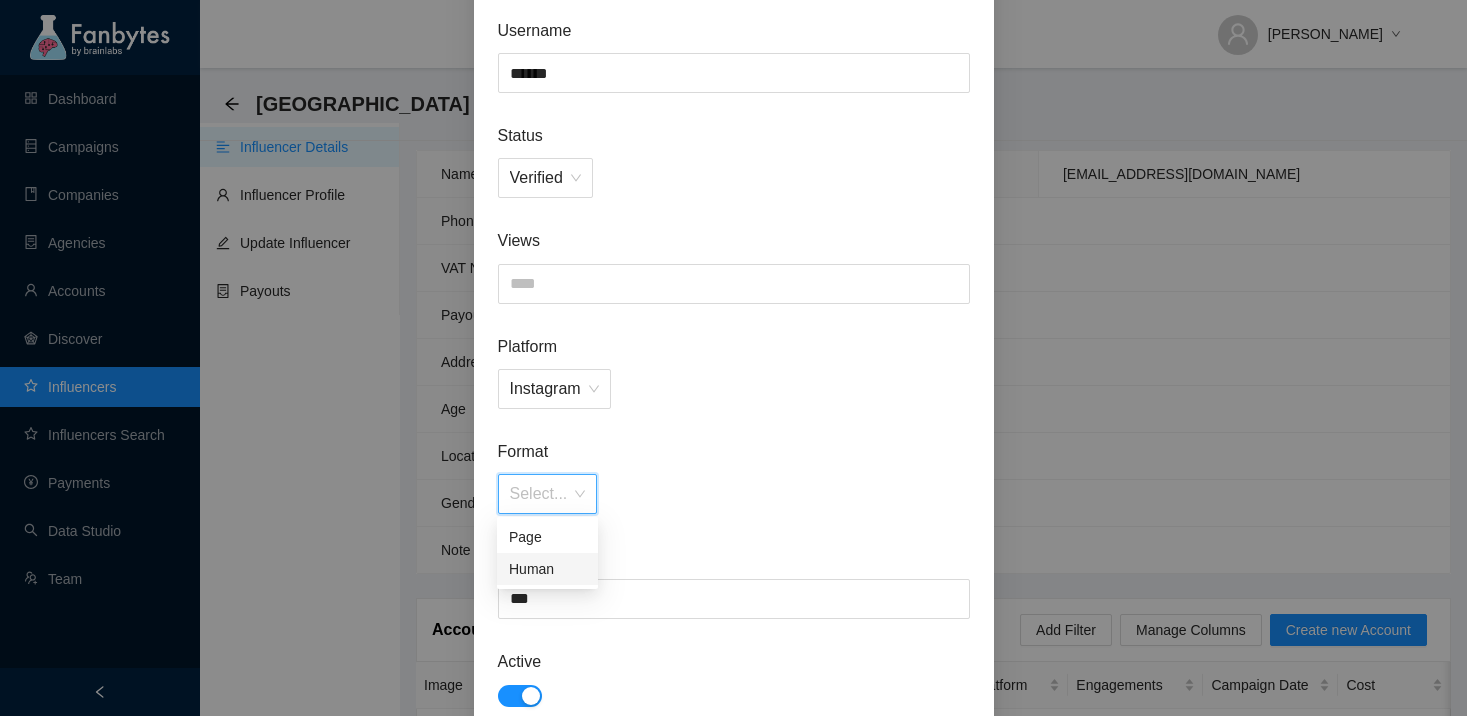 click on "Human" at bounding box center [547, 569] 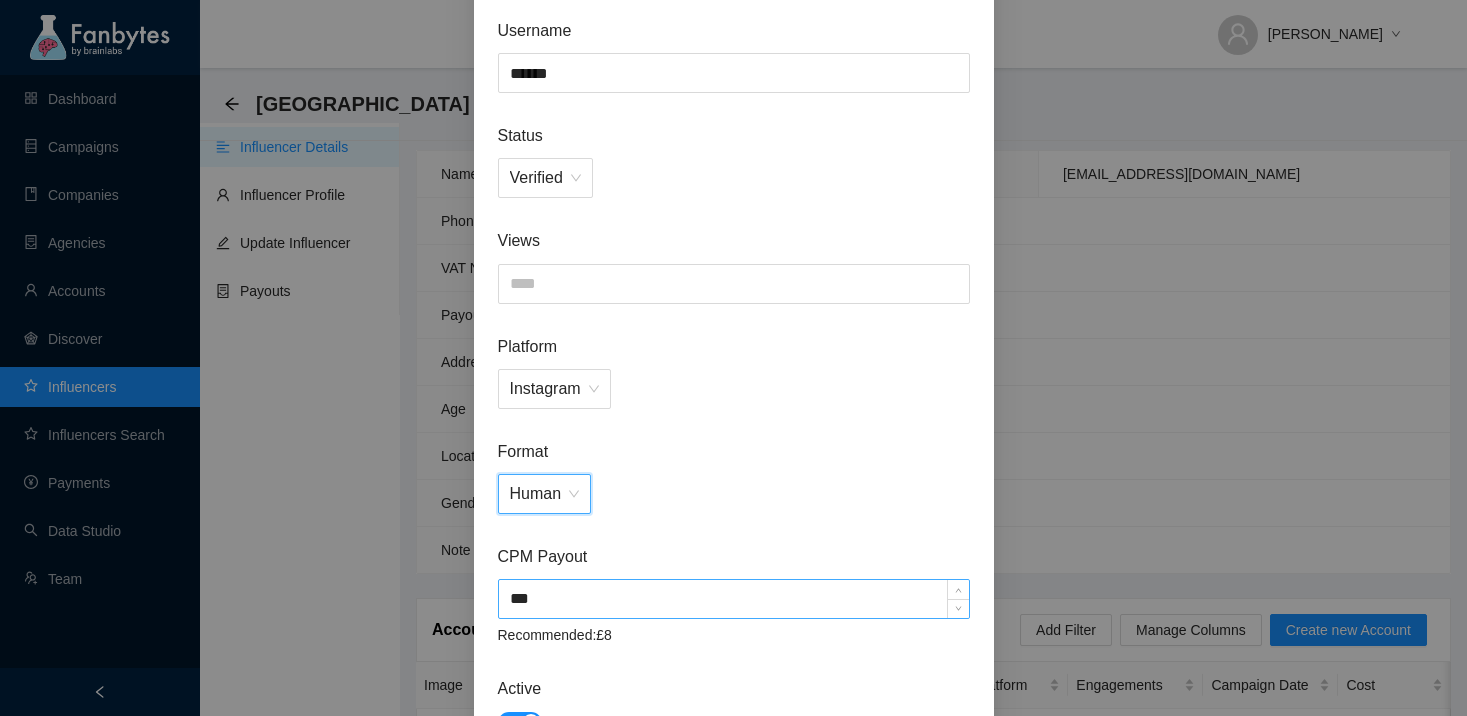 click on "***" at bounding box center [734, 599] 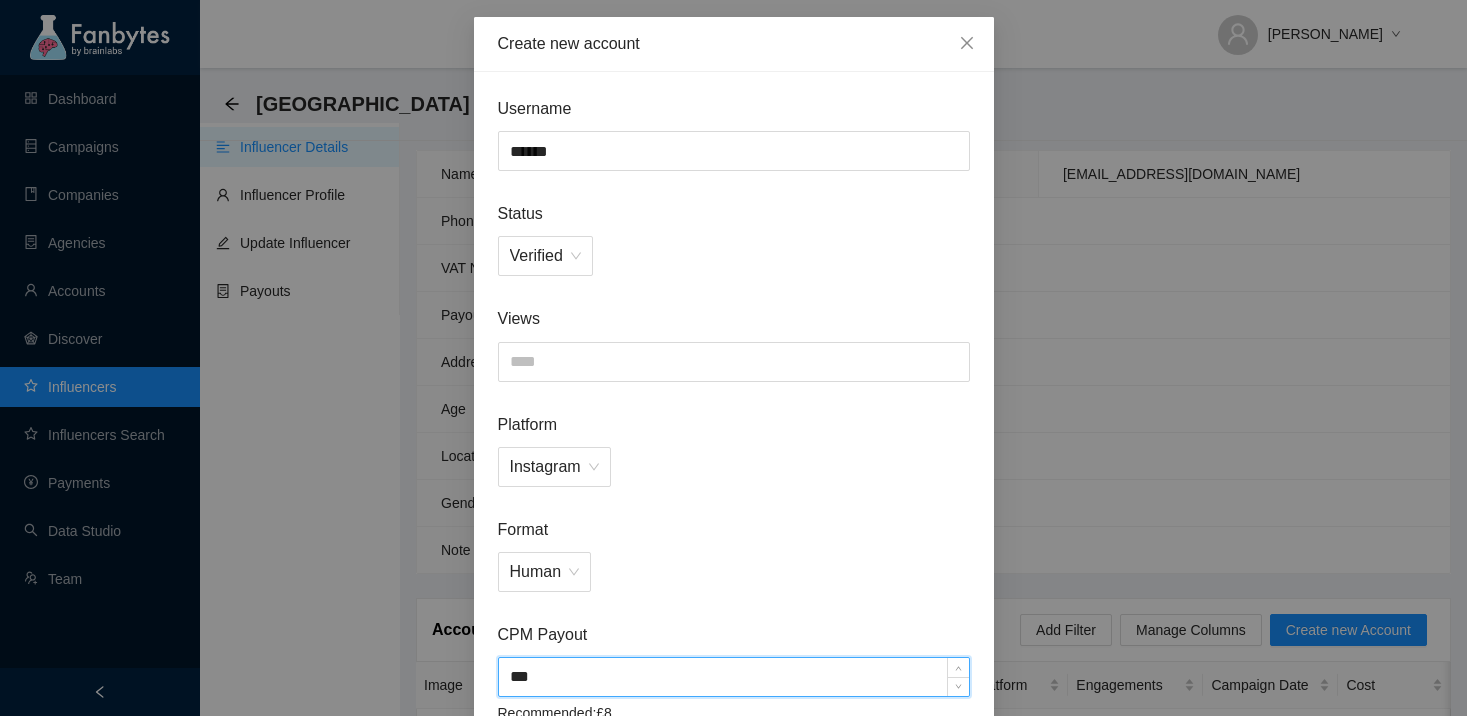 scroll, scrollTop: 61, scrollLeft: 0, axis: vertical 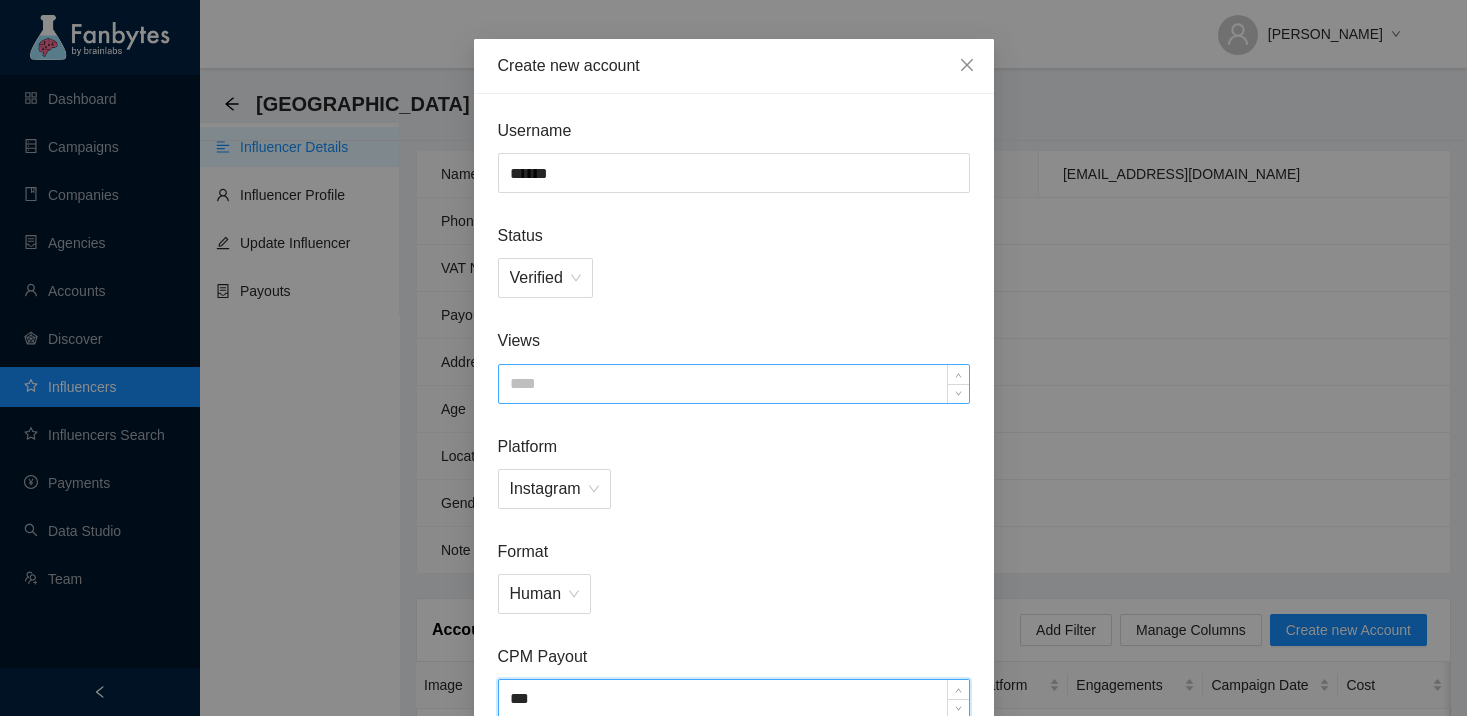 type on "***" 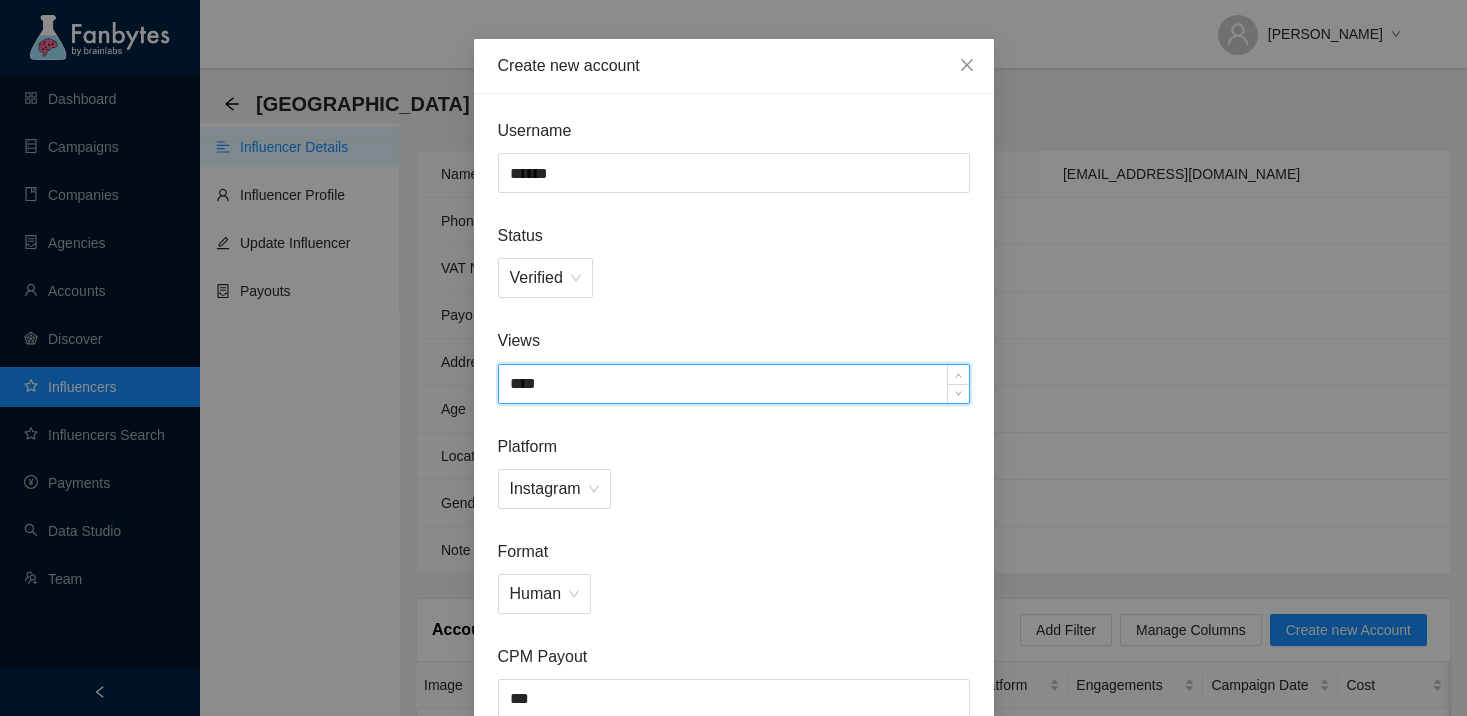 scroll, scrollTop: 445, scrollLeft: 0, axis: vertical 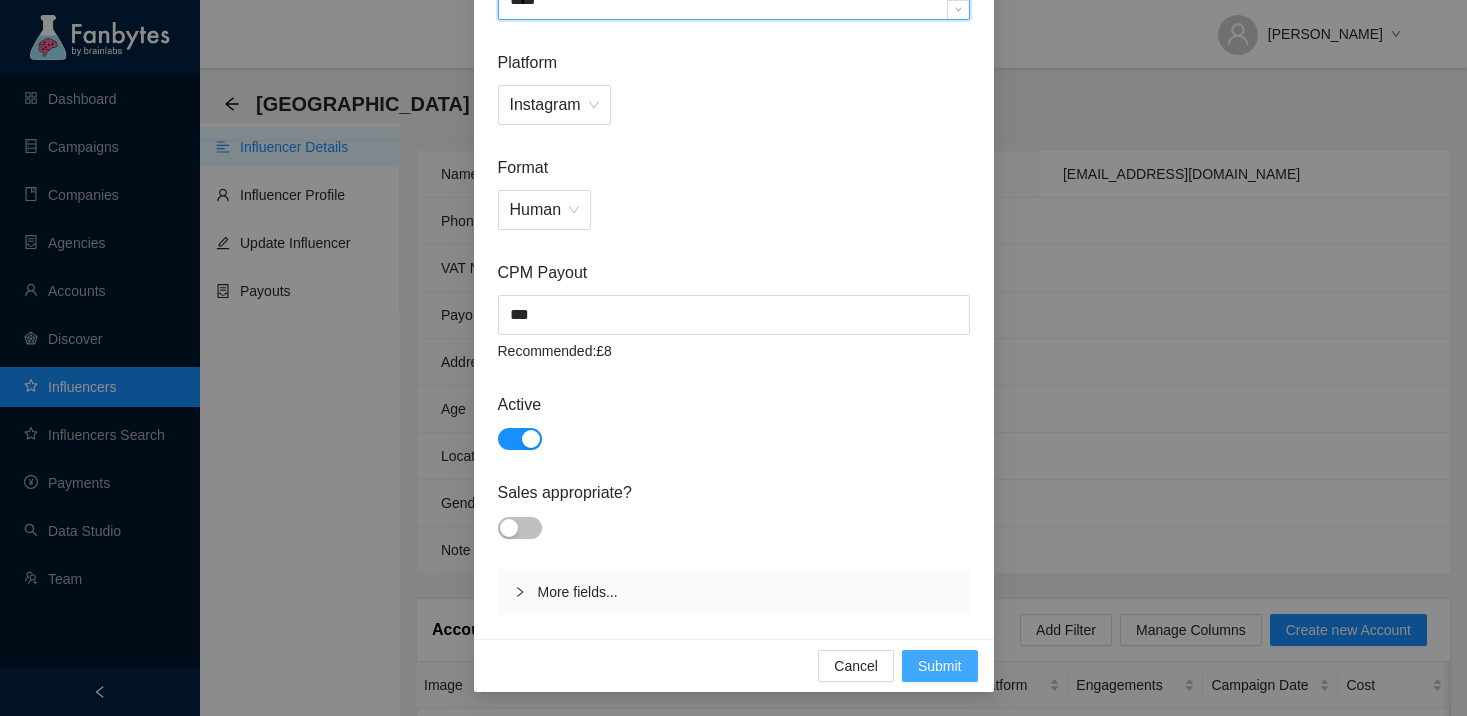type on "****" 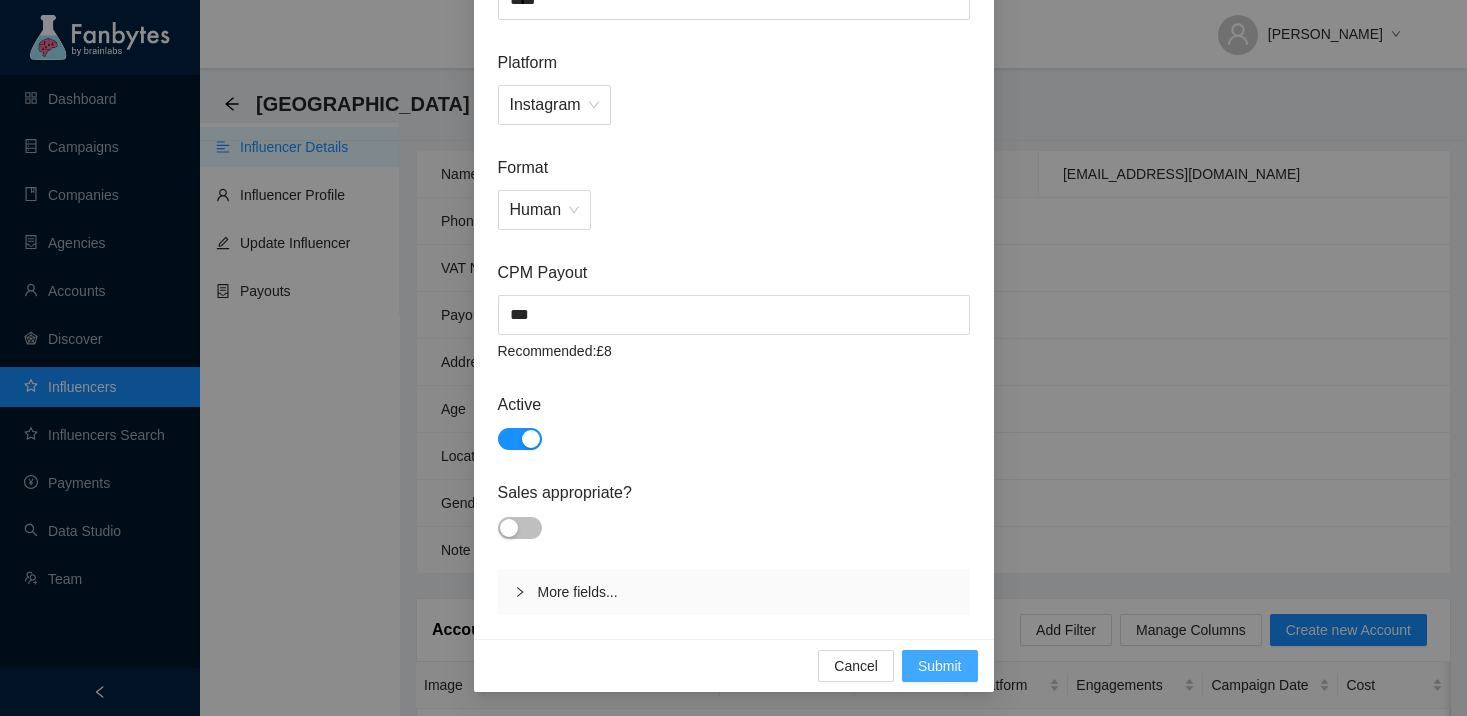 click on "Submit" at bounding box center [940, 666] 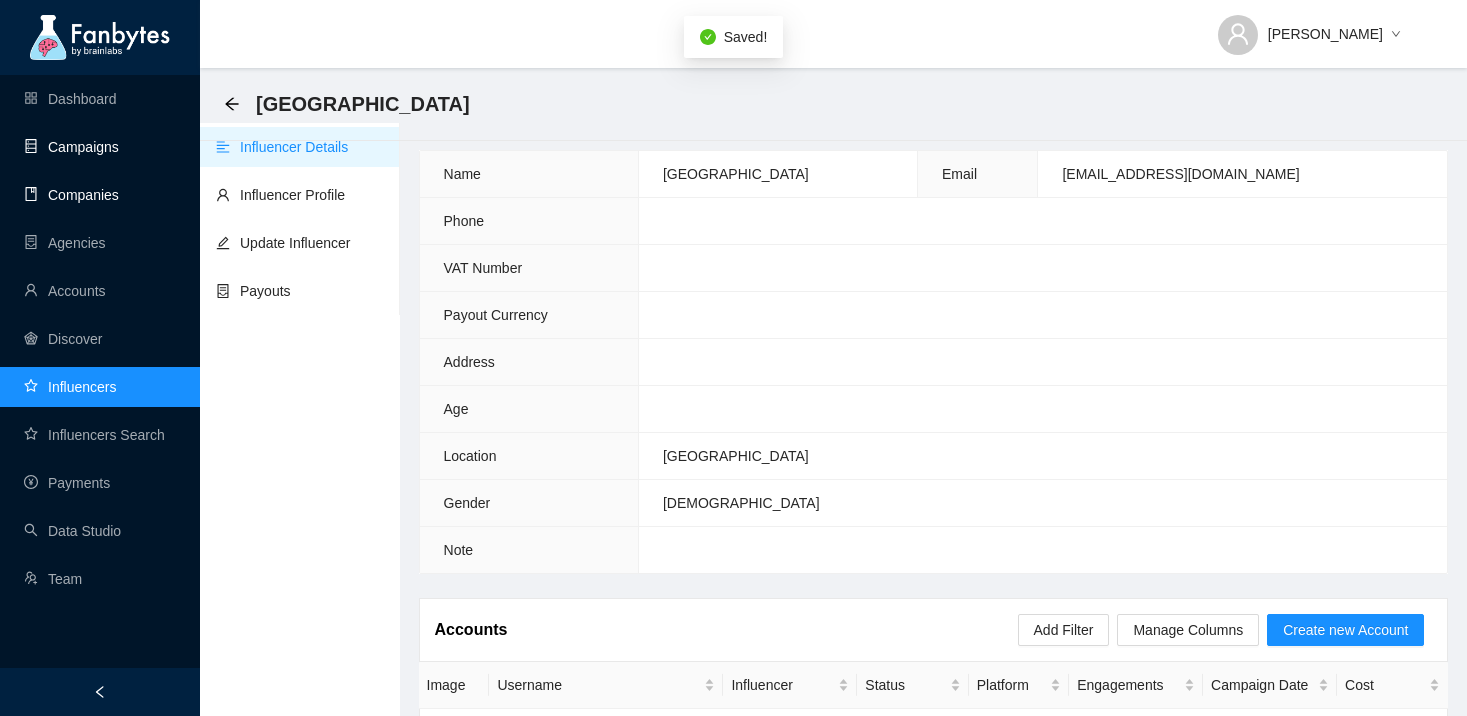 click on "Campaigns" at bounding box center (71, 147) 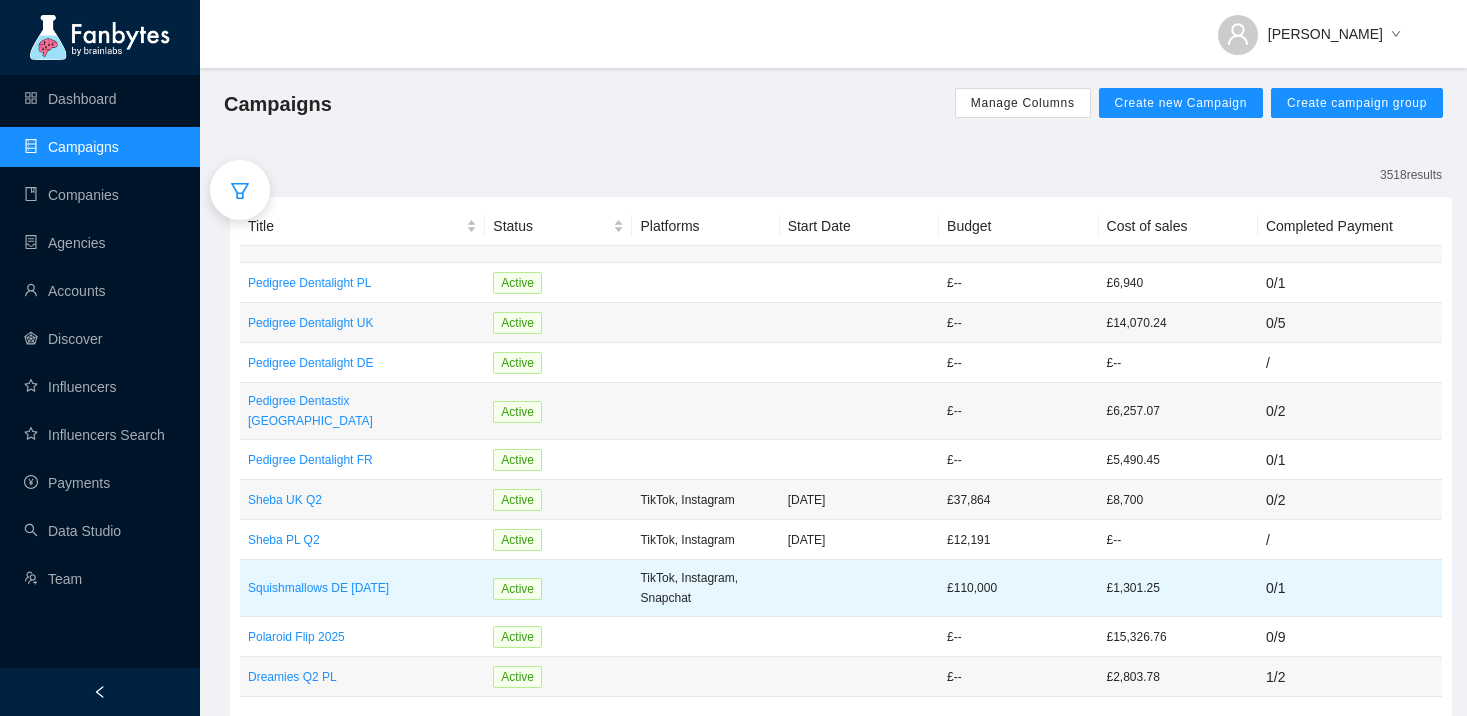 scroll, scrollTop: 4, scrollLeft: 0, axis: vertical 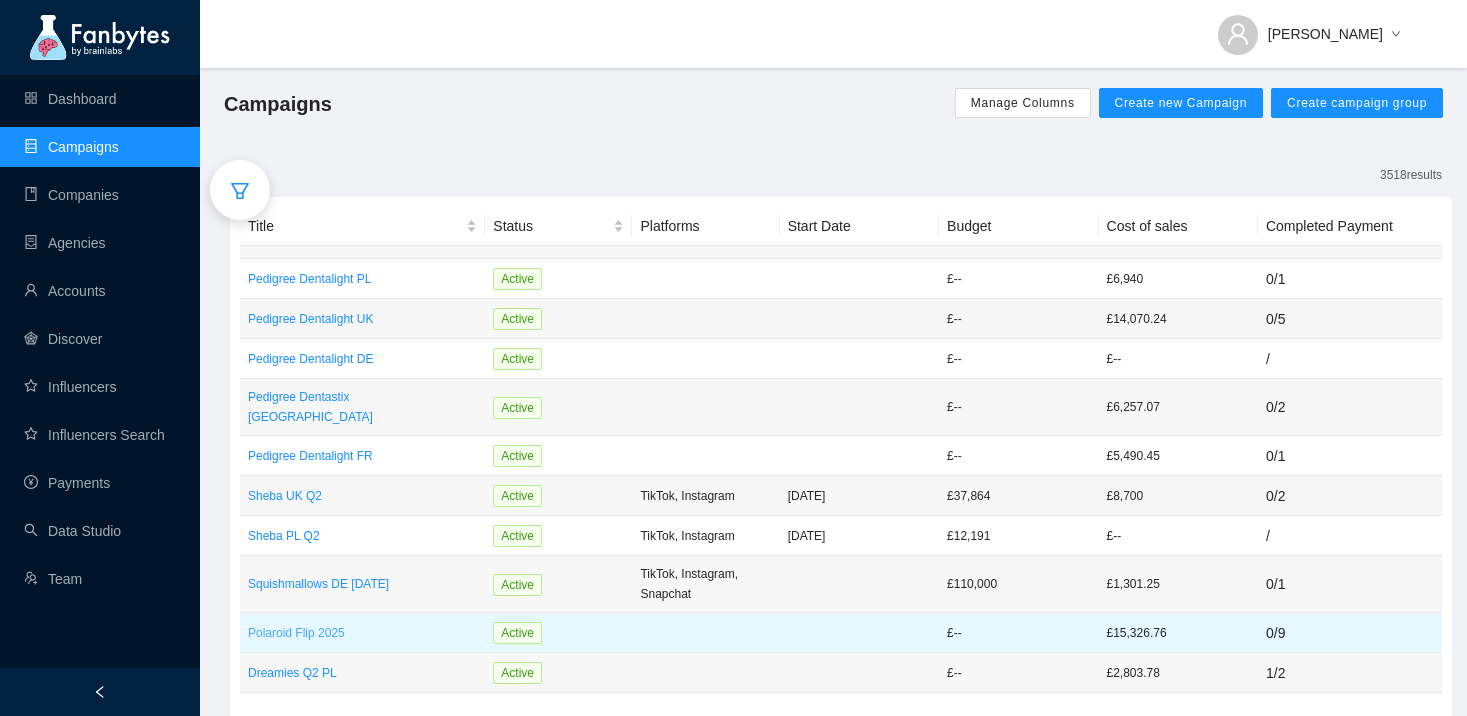 click on "Polaroid Flip 2025" at bounding box center (362, 633) 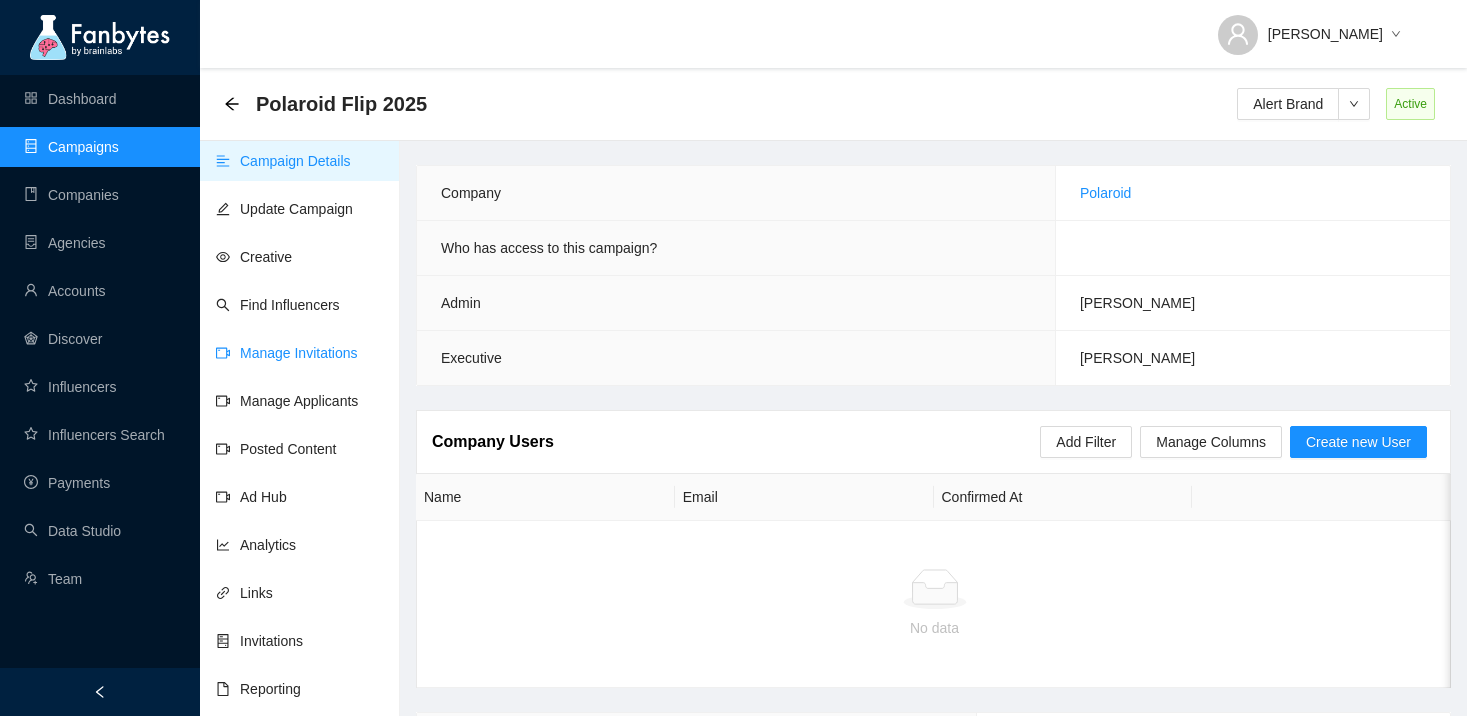 click on "Manage Invitations" at bounding box center (287, 353) 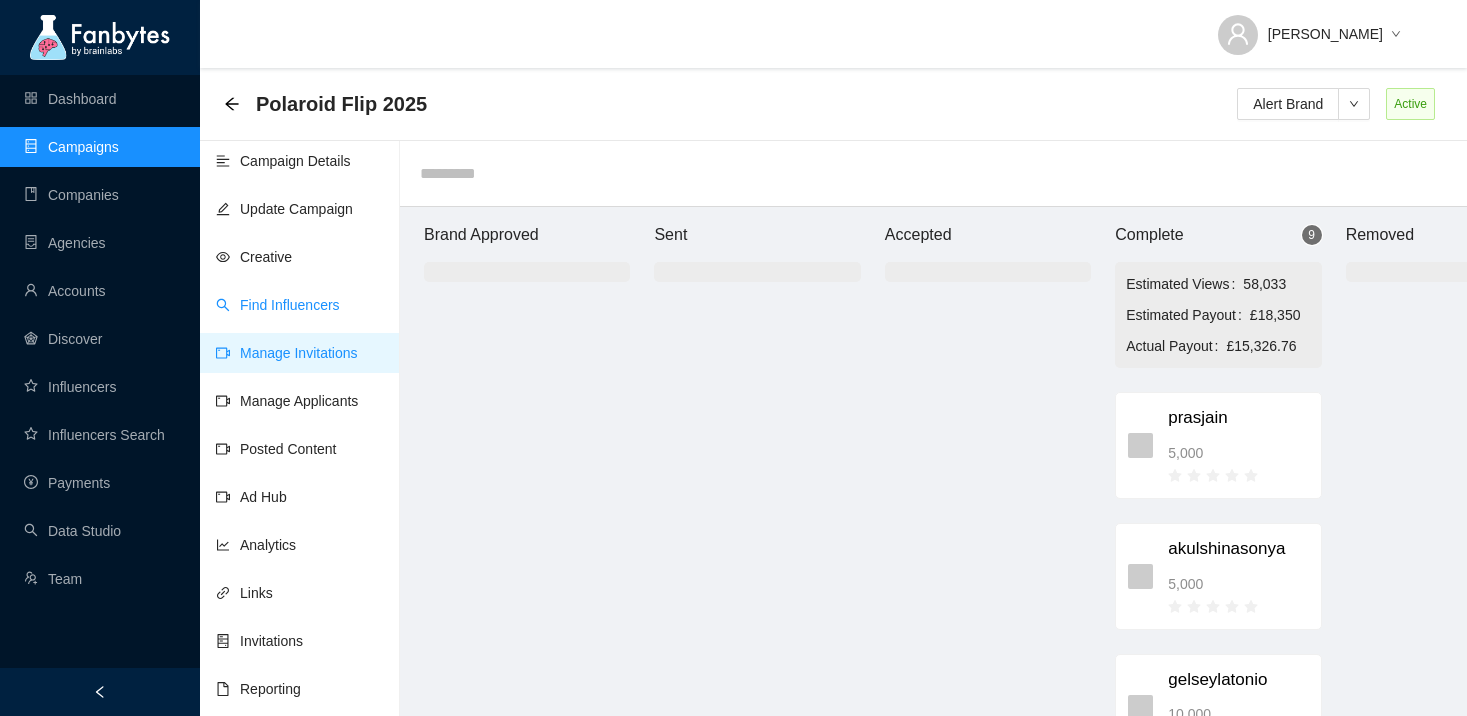 click on "Find Influencers" at bounding box center (278, 305) 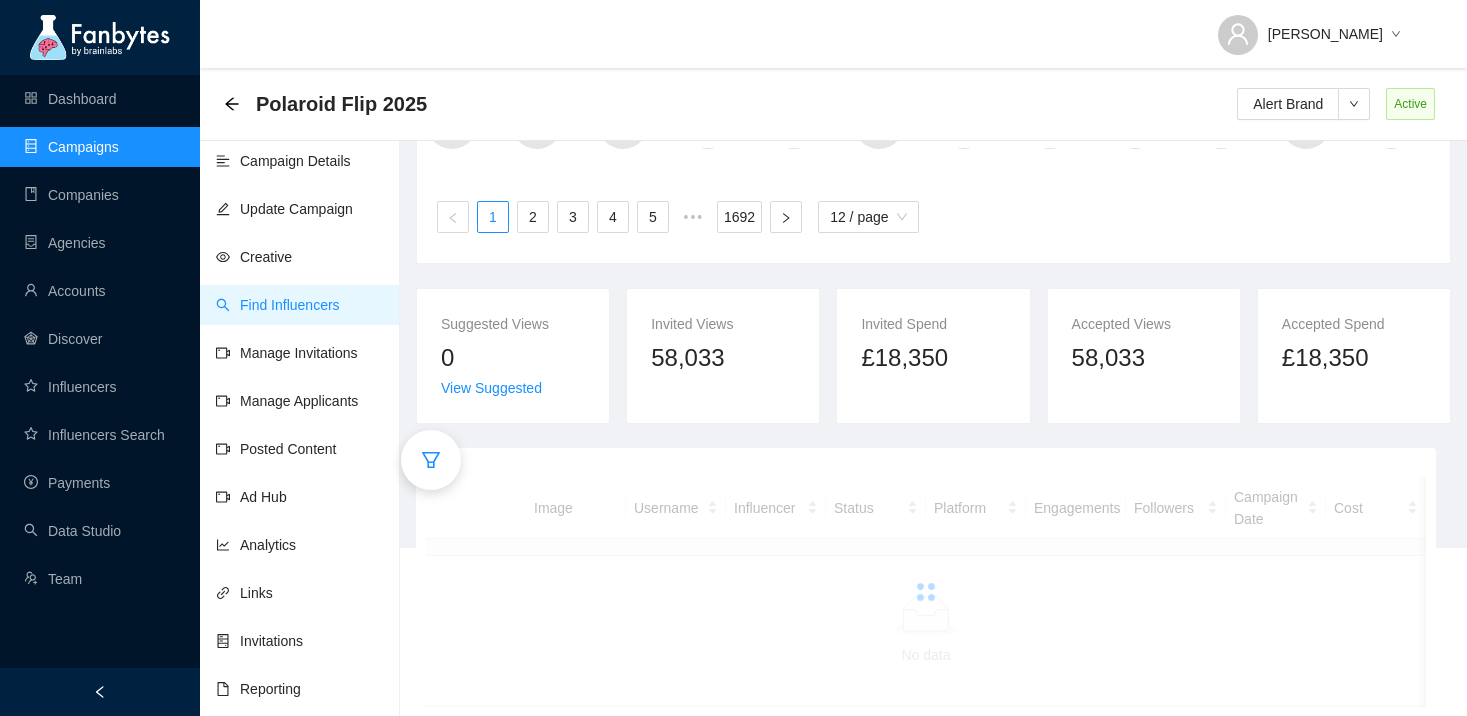 scroll, scrollTop: 223, scrollLeft: 0, axis: vertical 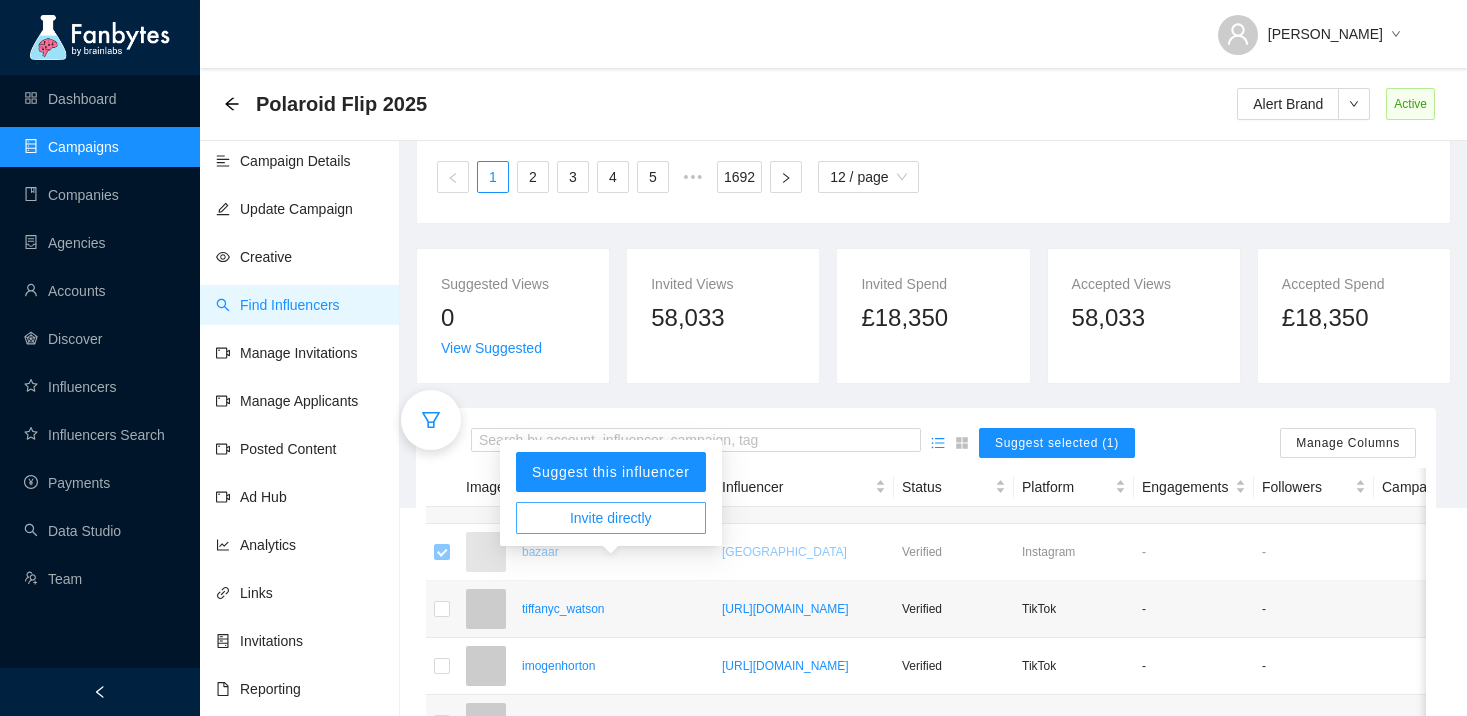 click on "Invite directly" at bounding box center [611, 518] 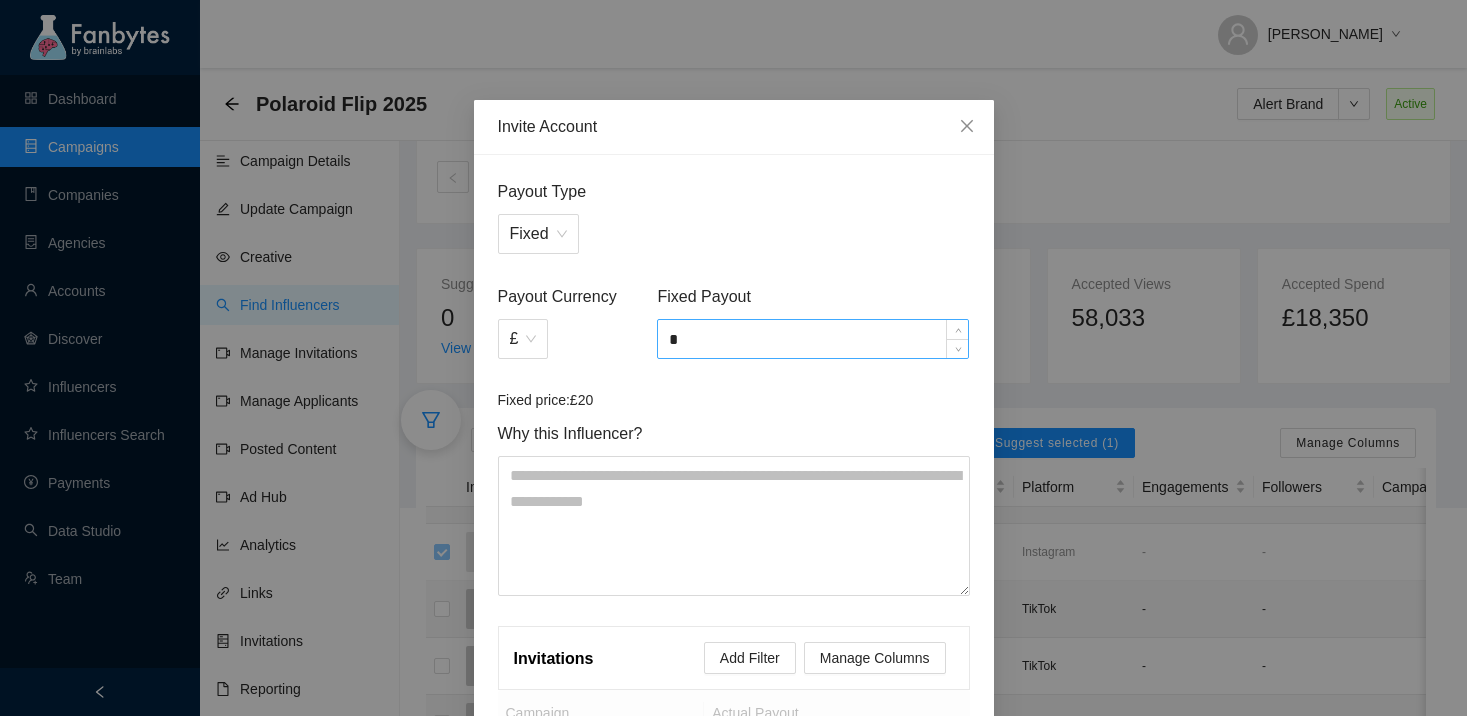 click on "*" at bounding box center (813, 339) 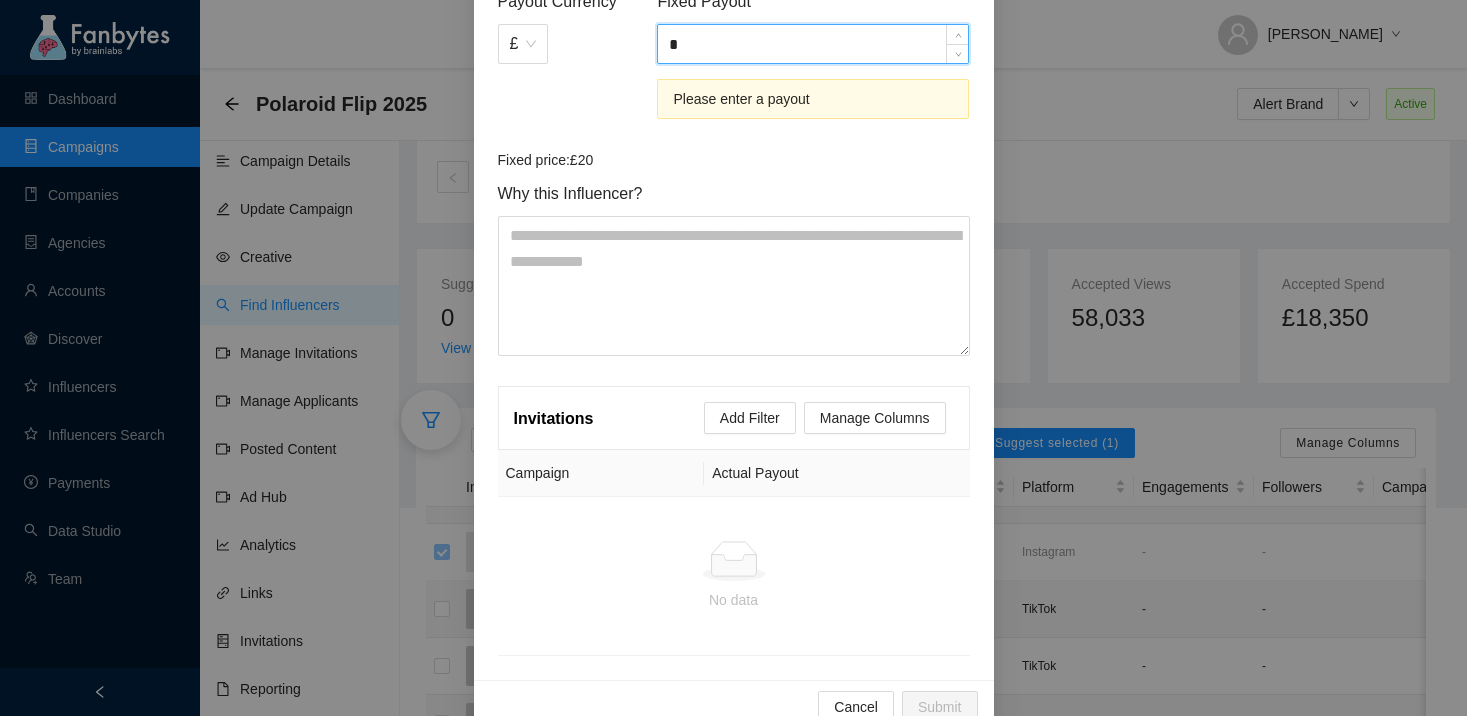 scroll, scrollTop: 129, scrollLeft: 0, axis: vertical 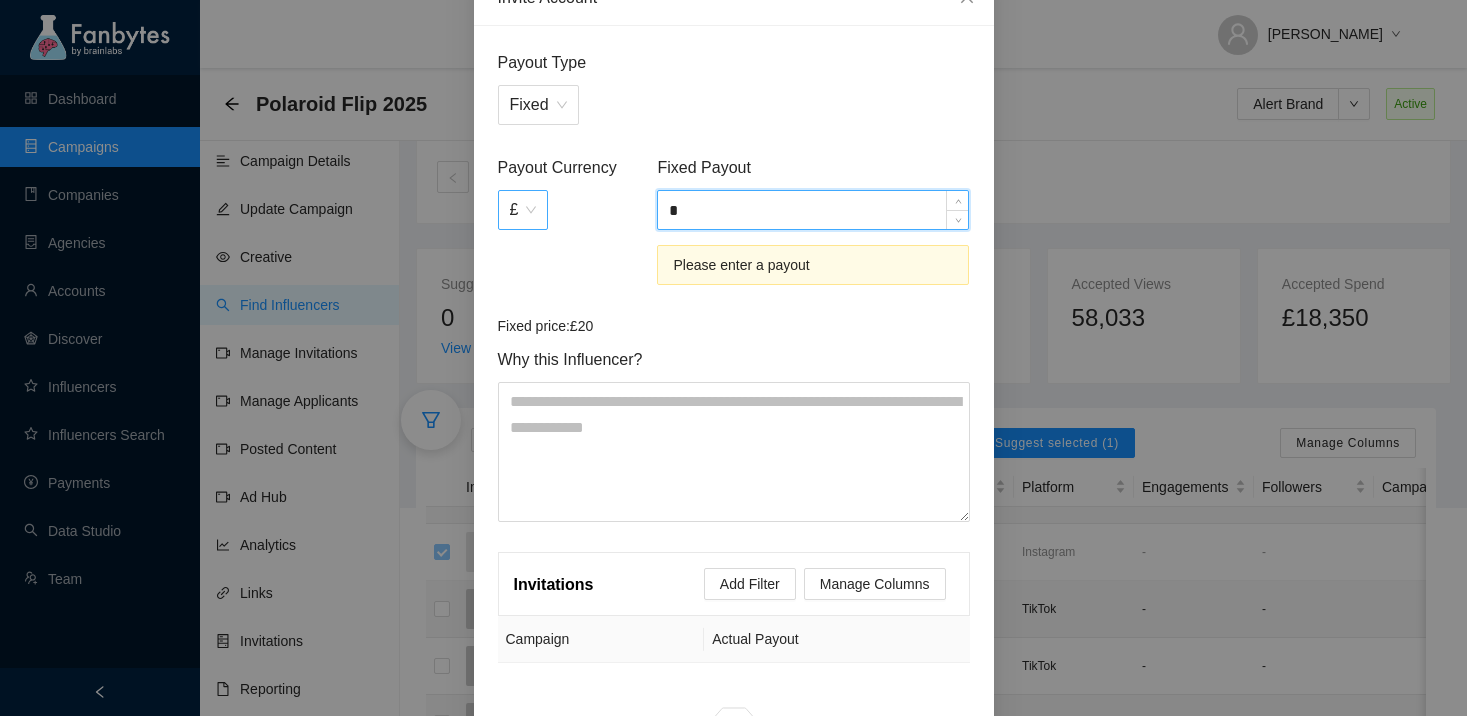 click on "£" at bounding box center [523, 210] 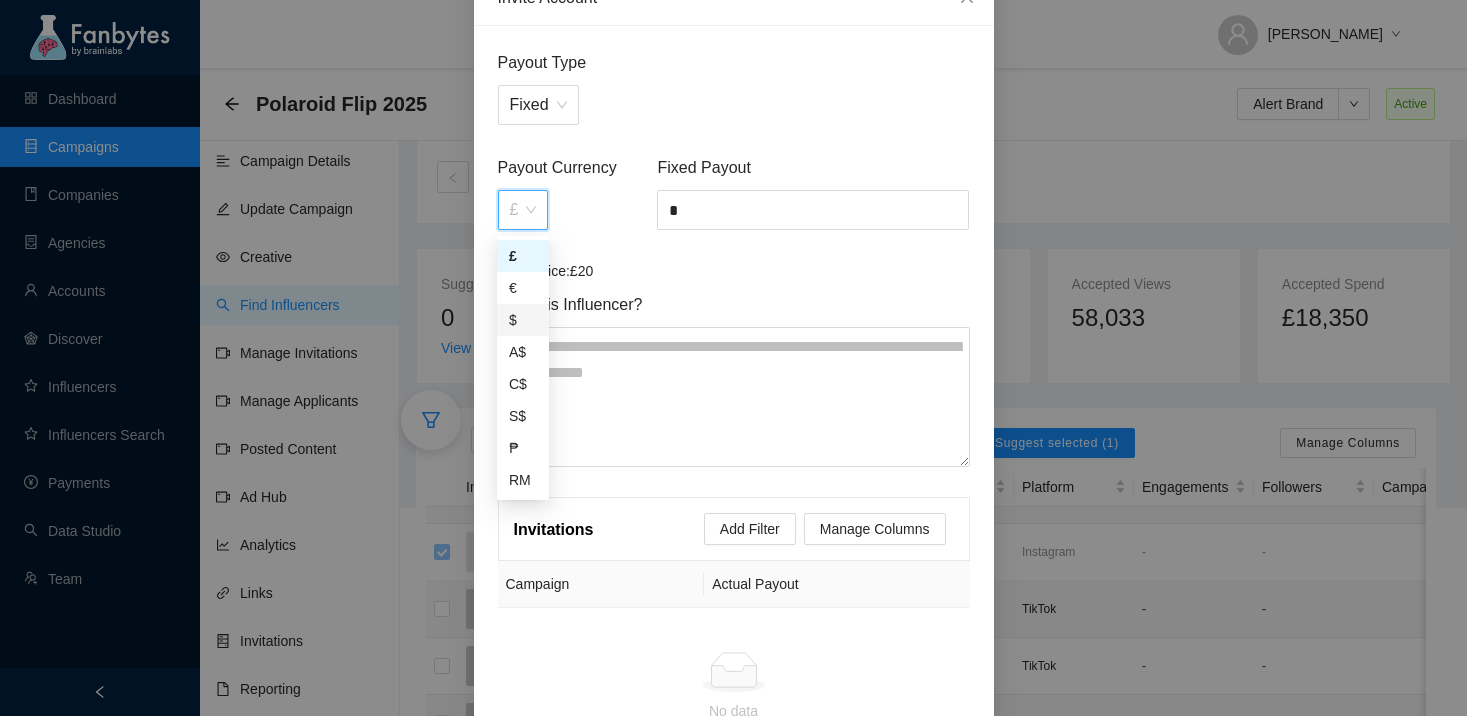 click on "$" at bounding box center [523, 320] 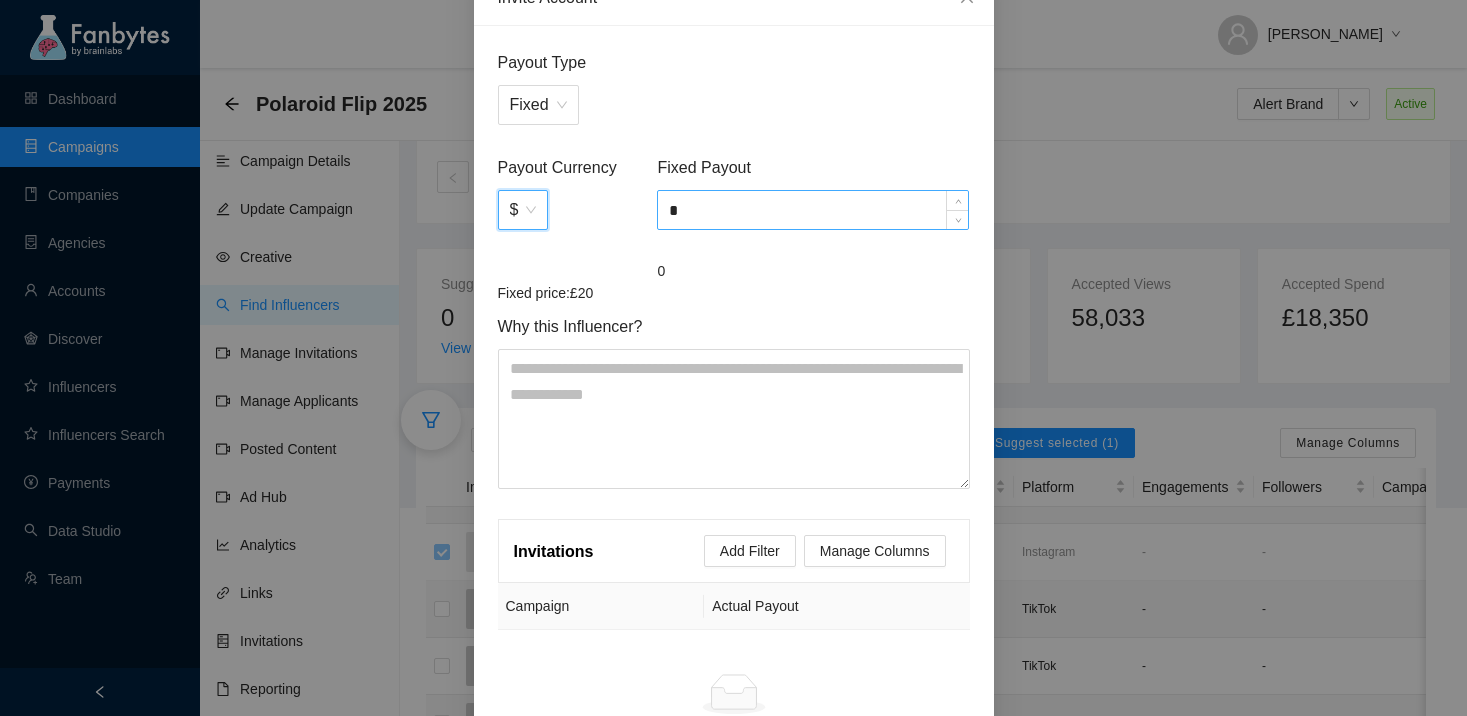 click on "*" at bounding box center (813, 210) 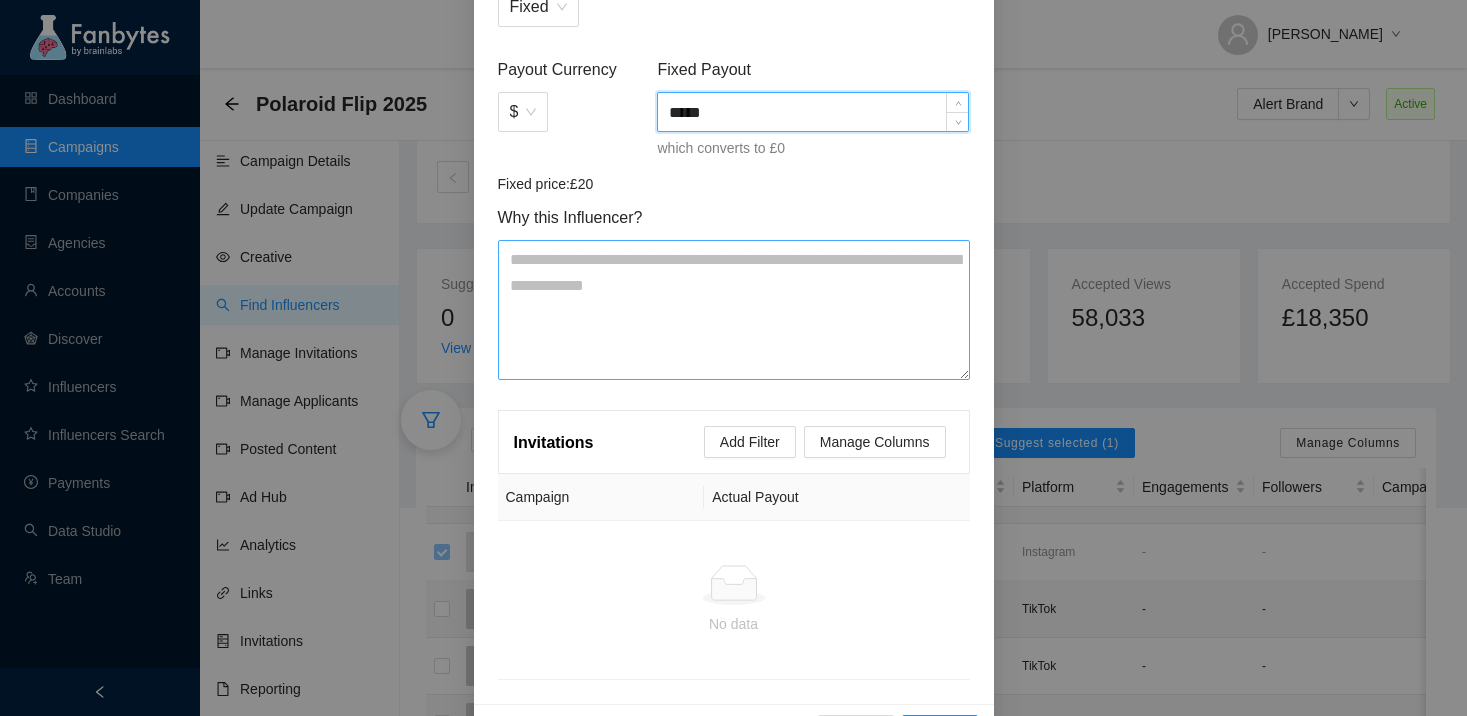 scroll, scrollTop: 292, scrollLeft: 0, axis: vertical 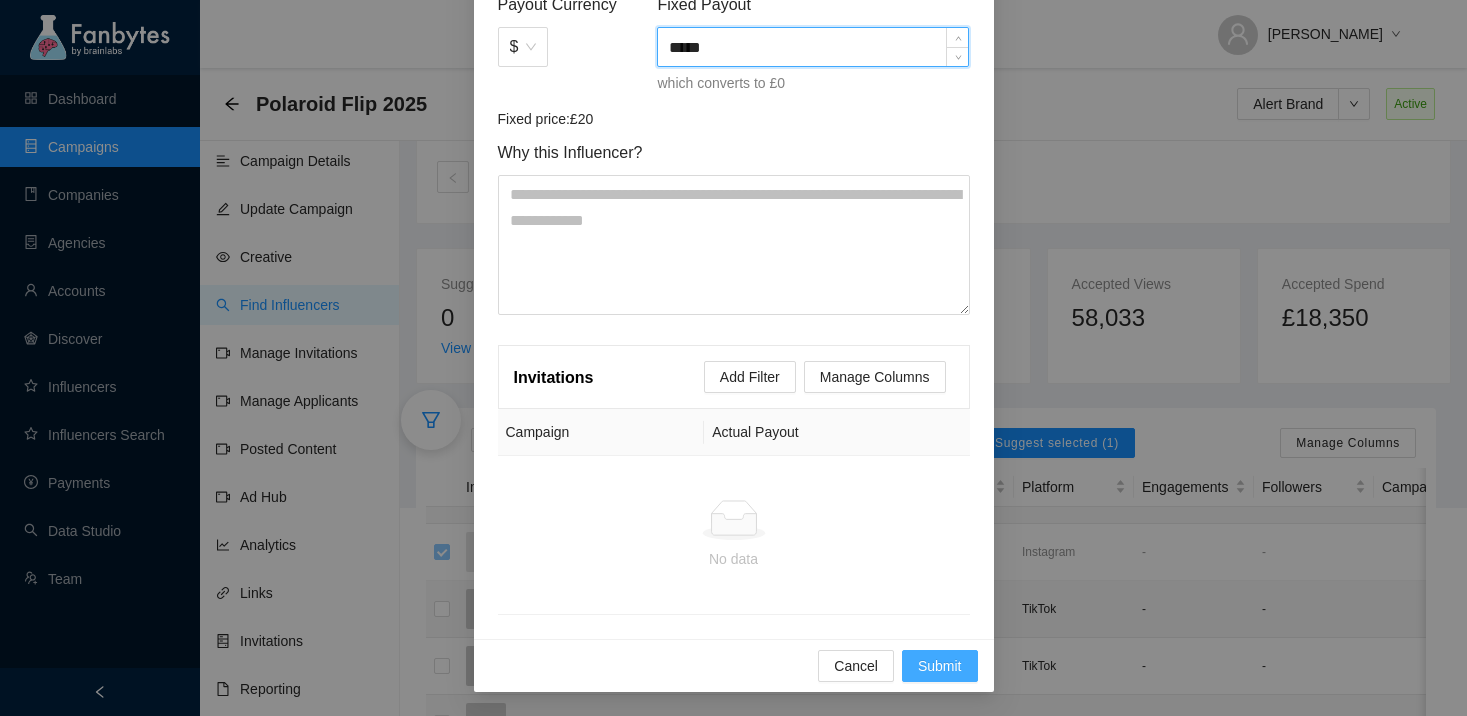 type on "*****" 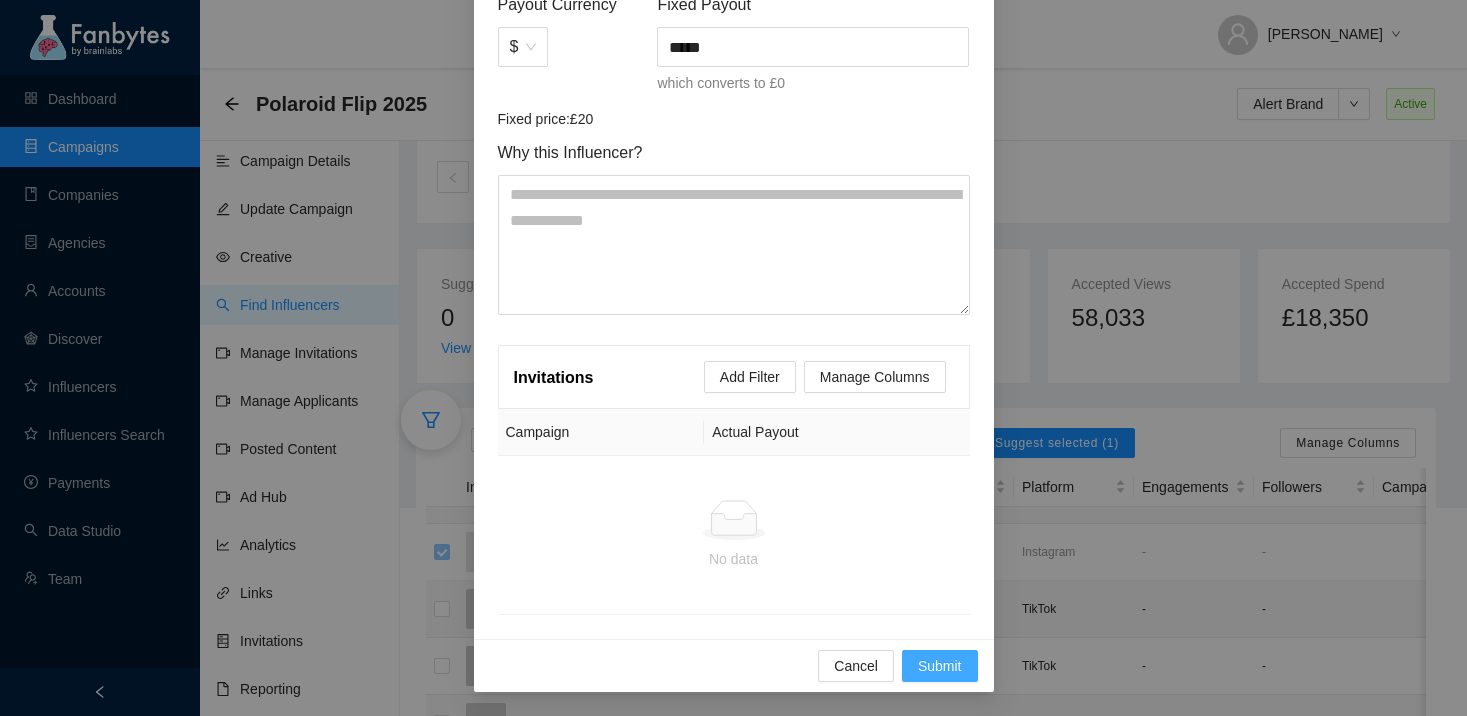 click on "Submit" at bounding box center [940, 666] 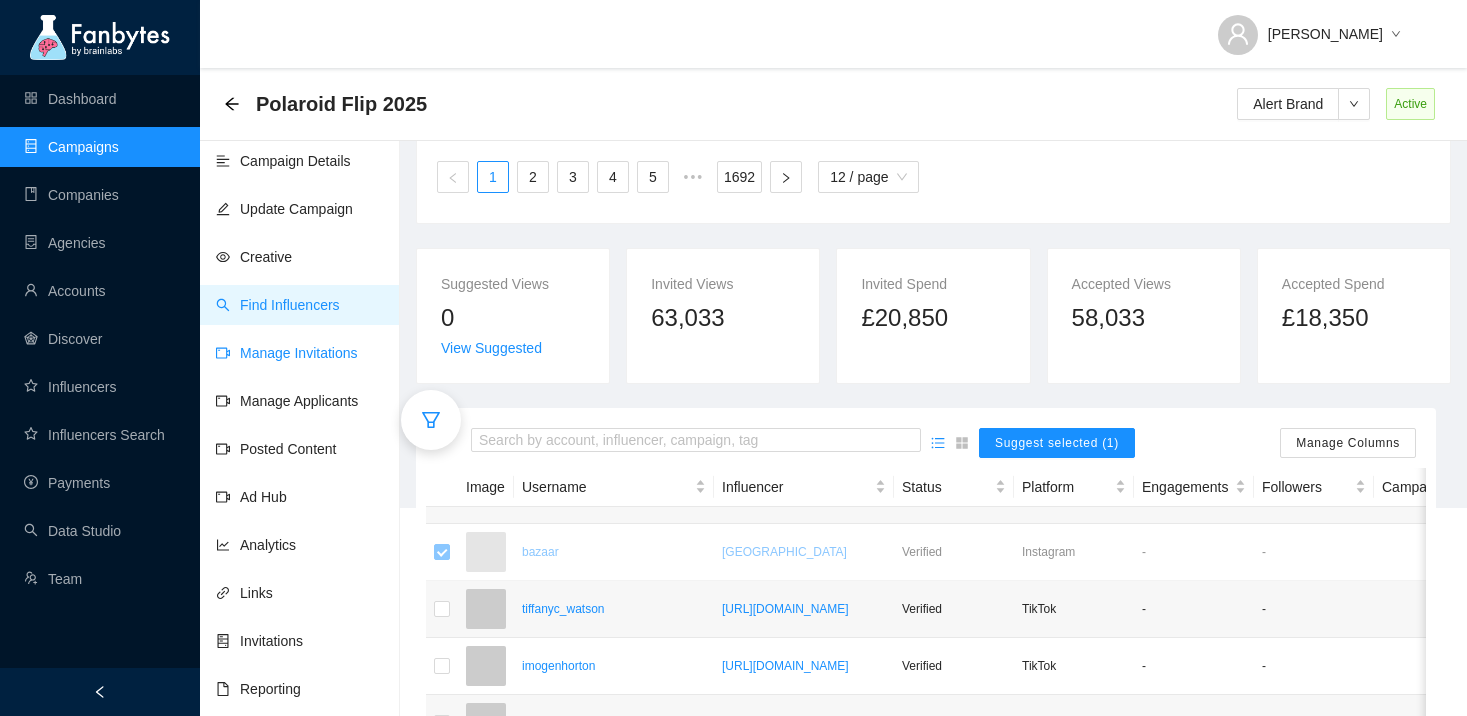 click on "Manage Invitations" at bounding box center (287, 353) 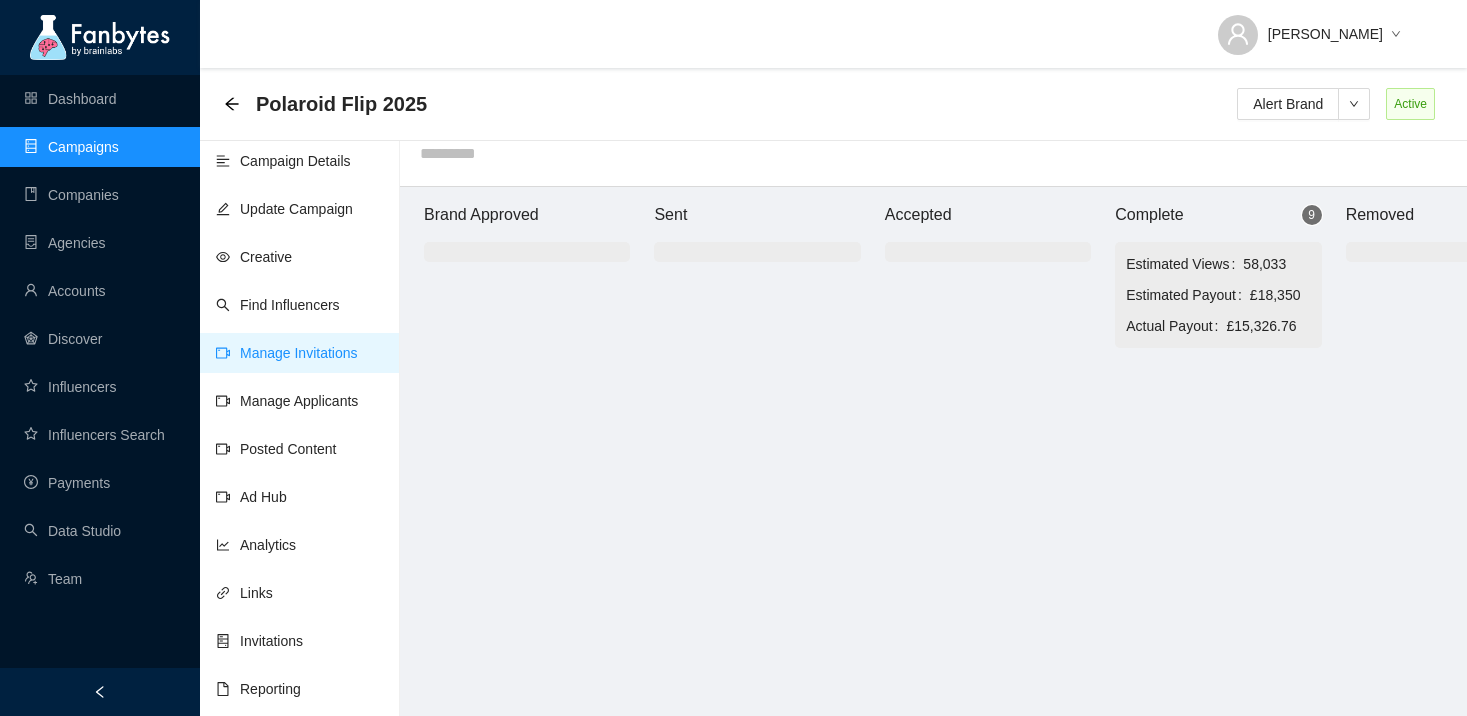 scroll, scrollTop: 20, scrollLeft: 0, axis: vertical 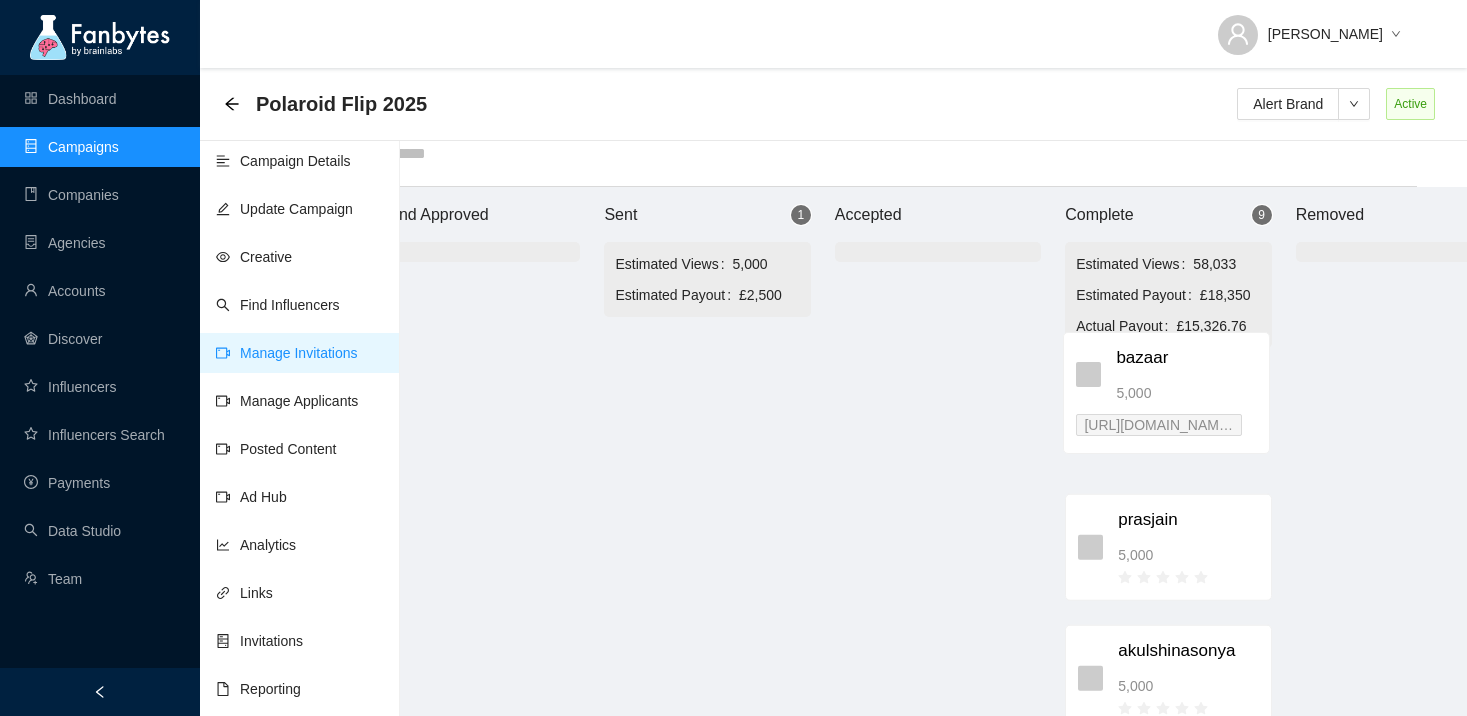 drag, startPoint x: 831, startPoint y: 400, endPoint x: 1251, endPoint y: 392, distance: 420.07617 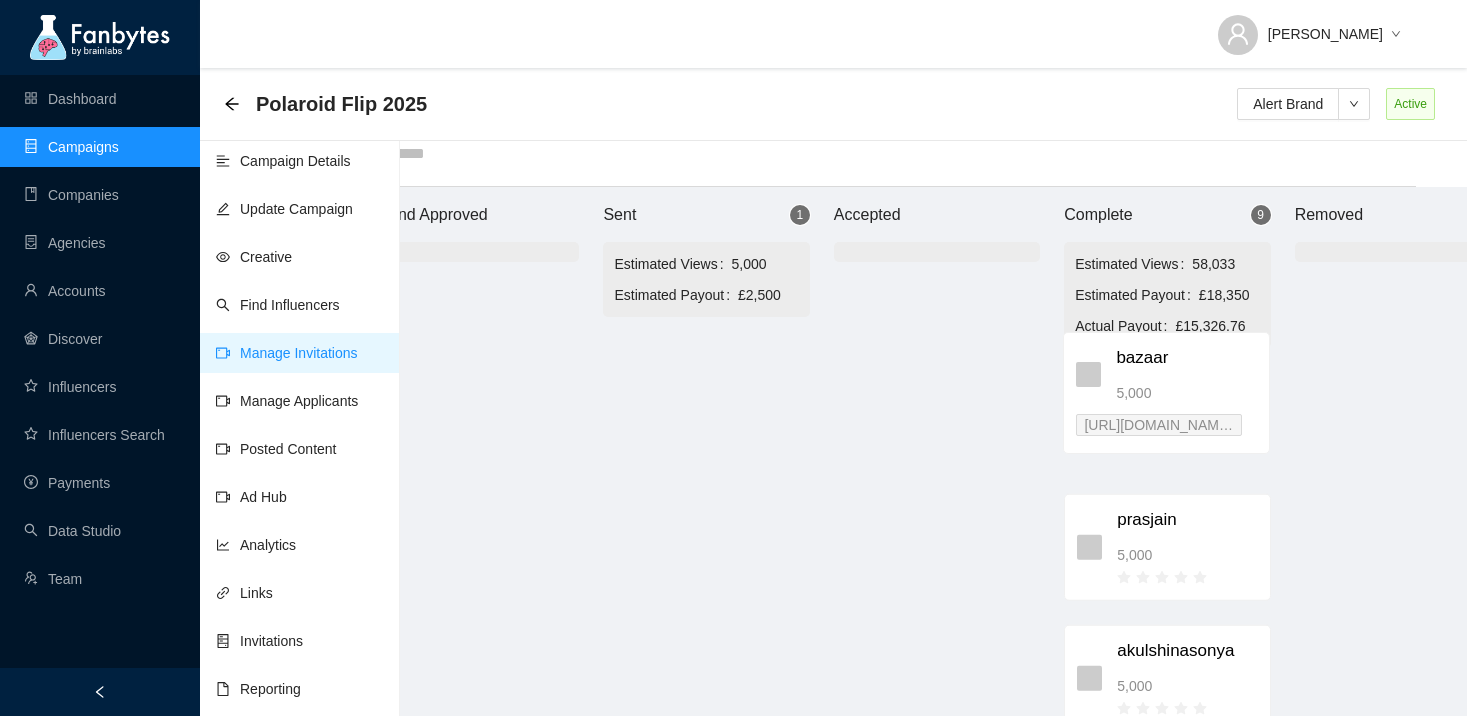 click on "Brand Approved Sent 1 Estimated Views 5,000 Estimated Payout £2,500 bazaar 5,000 [URL][DOMAIN_NAME] /invitation/hub/ 39c4ea51 Accepted Complete 9 Estimated Views 58,033 Estimated Payout £18,350 Actual Payout £15,326.76 prasjain 5,000 akulshinasonya 5,000 gelseylatonio 10,000 amryraw 10,000 jamesparker000 10,000 dannijuhl 5,000 mehrandjojan 5,000 @suzyandaustin 5,000 hwilsonnnnn 3,033 Removed" at bounding box center (937, 451) 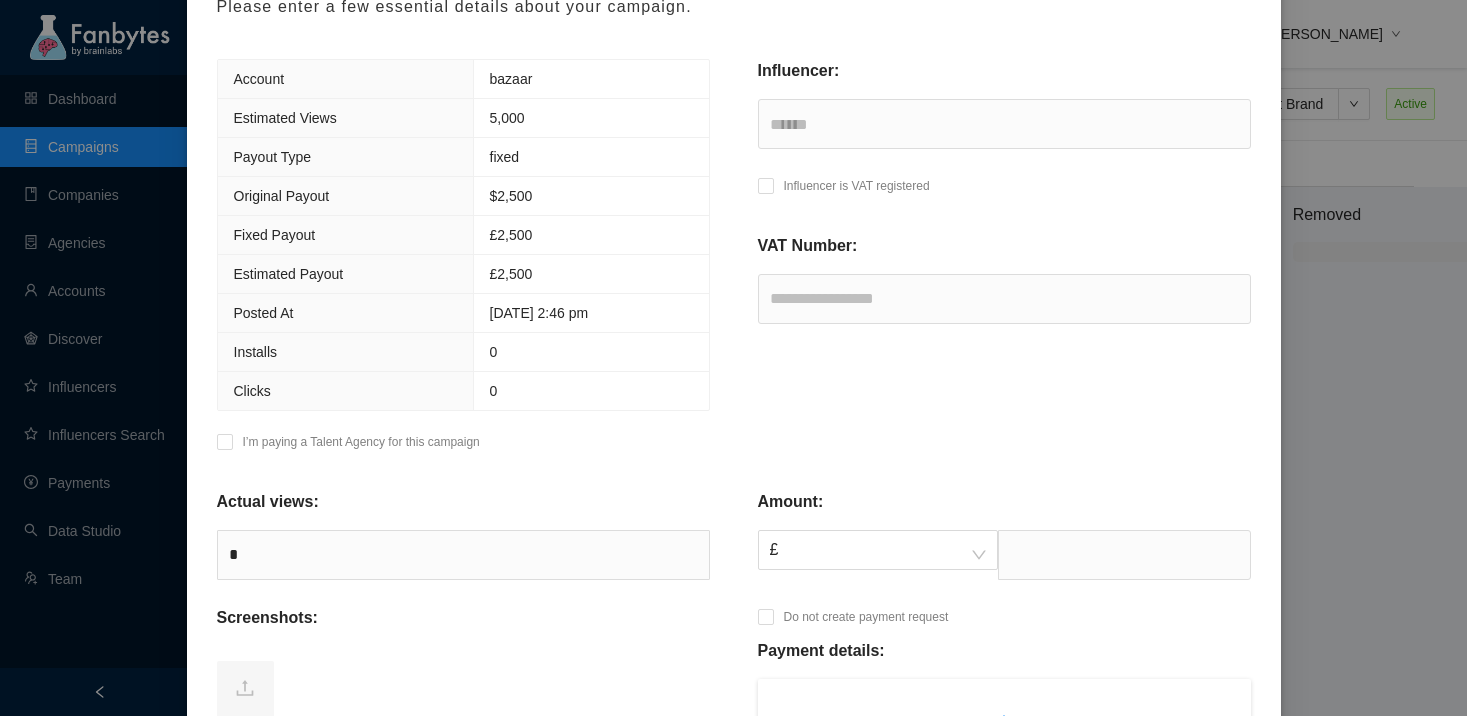 scroll, scrollTop: 403, scrollLeft: 0, axis: vertical 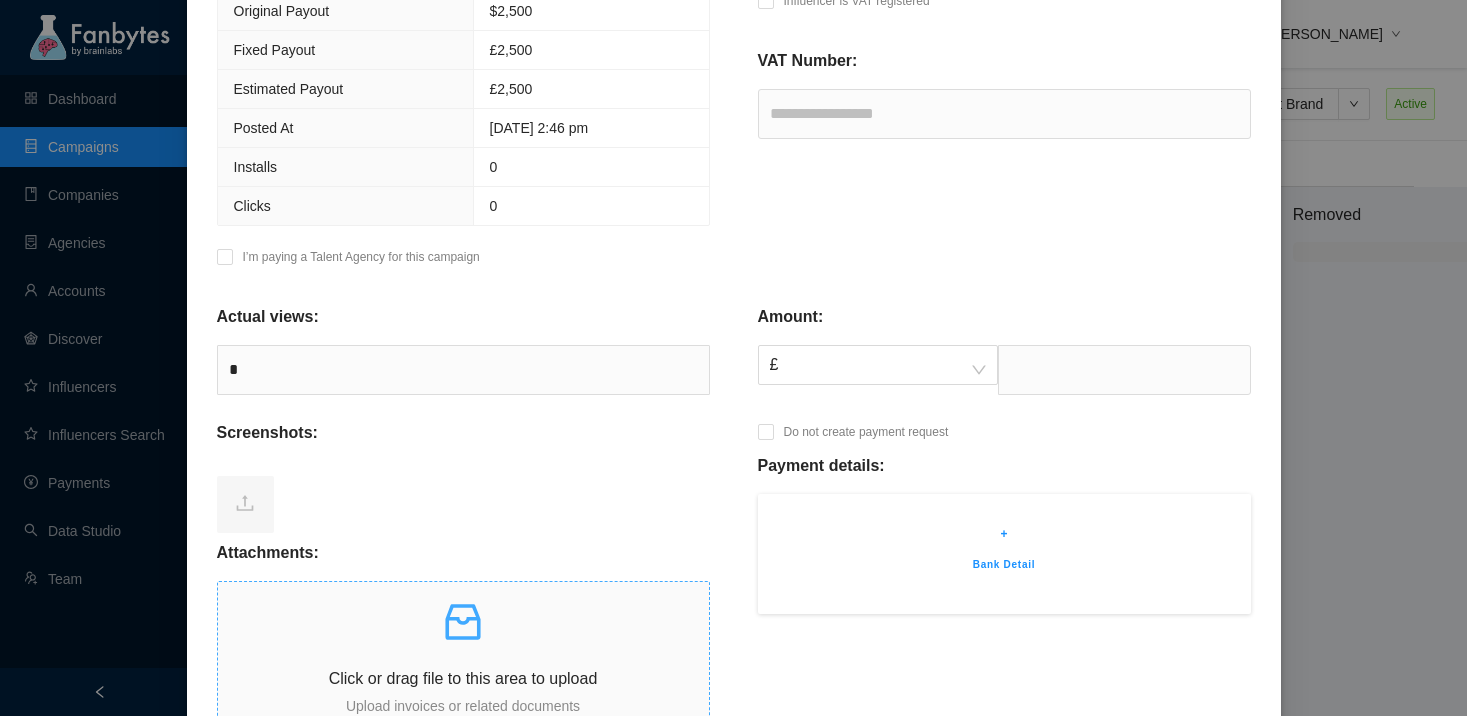 click at bounding box center [463, 622] 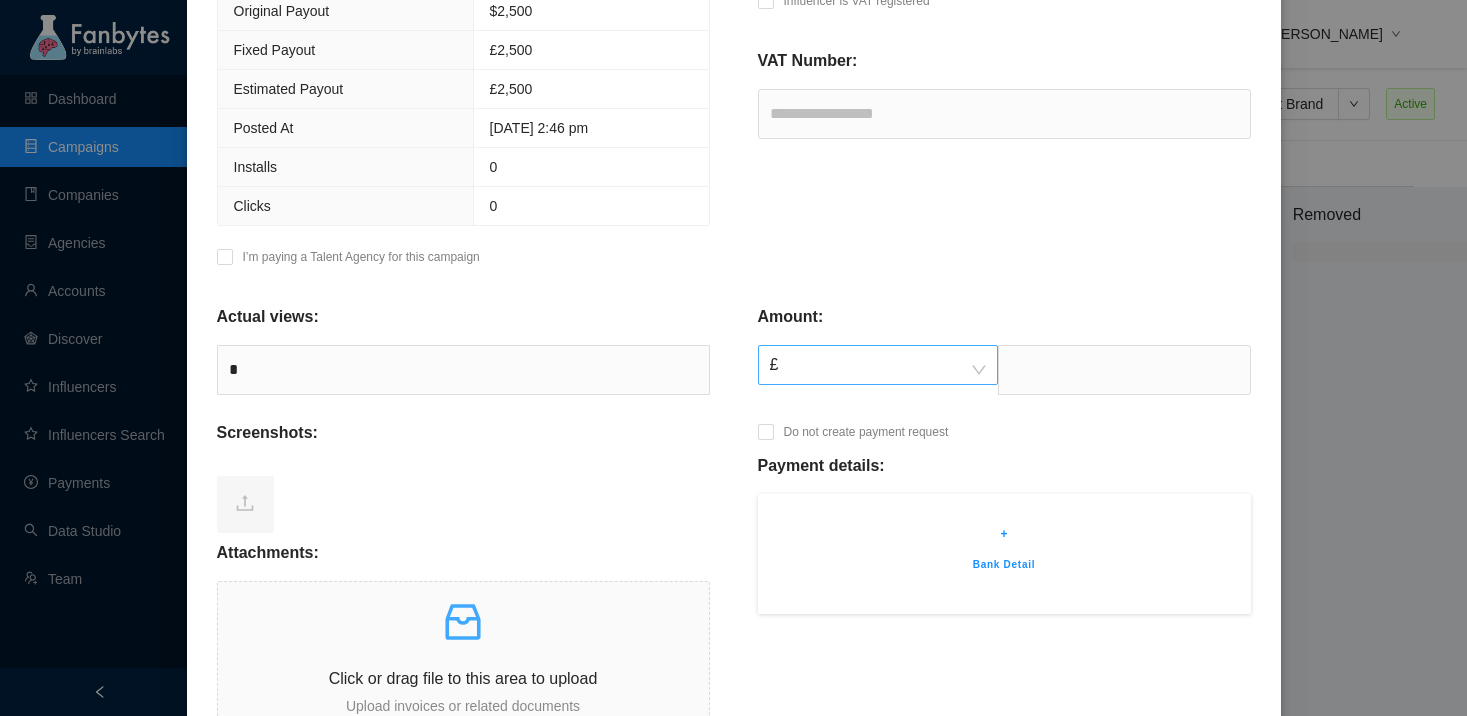 click on "£" at bounding box center (878, 365) 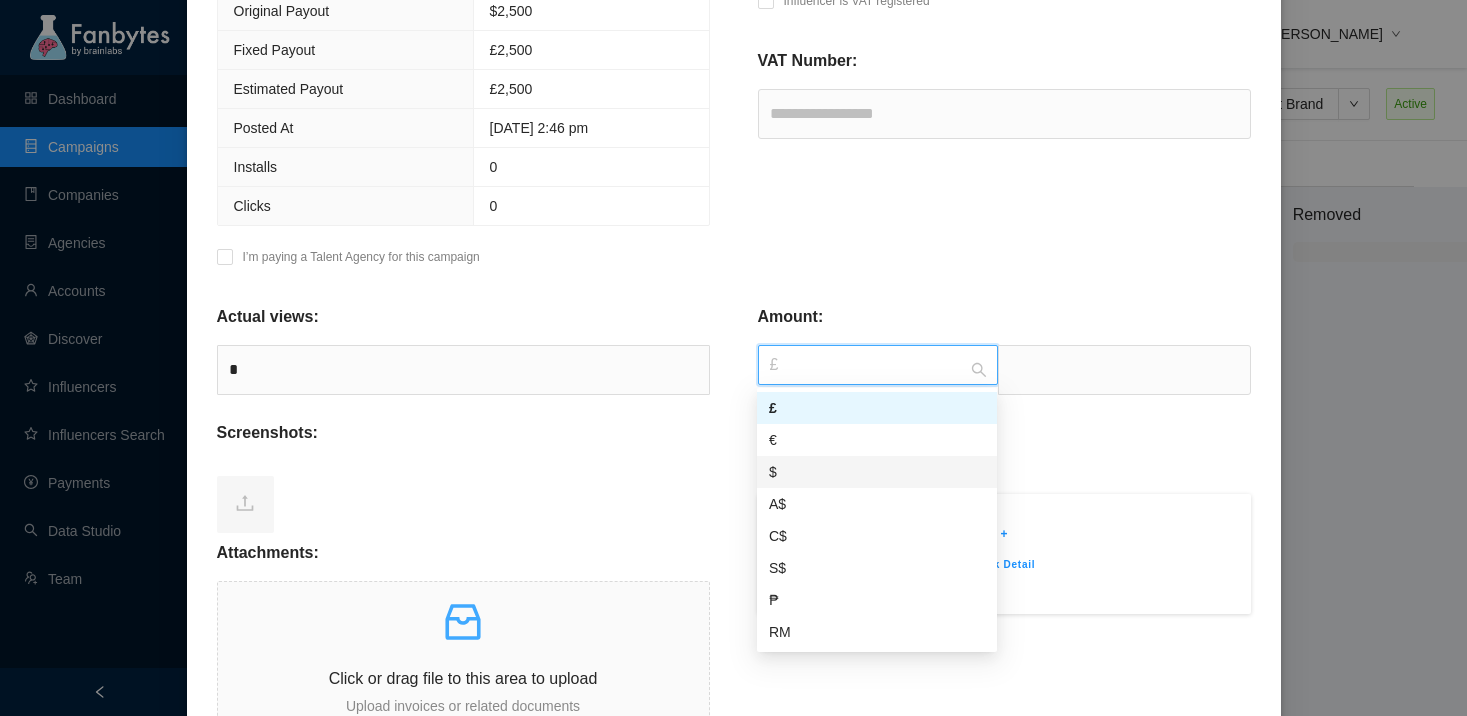 click on "$" at bounding box center [877, 472] 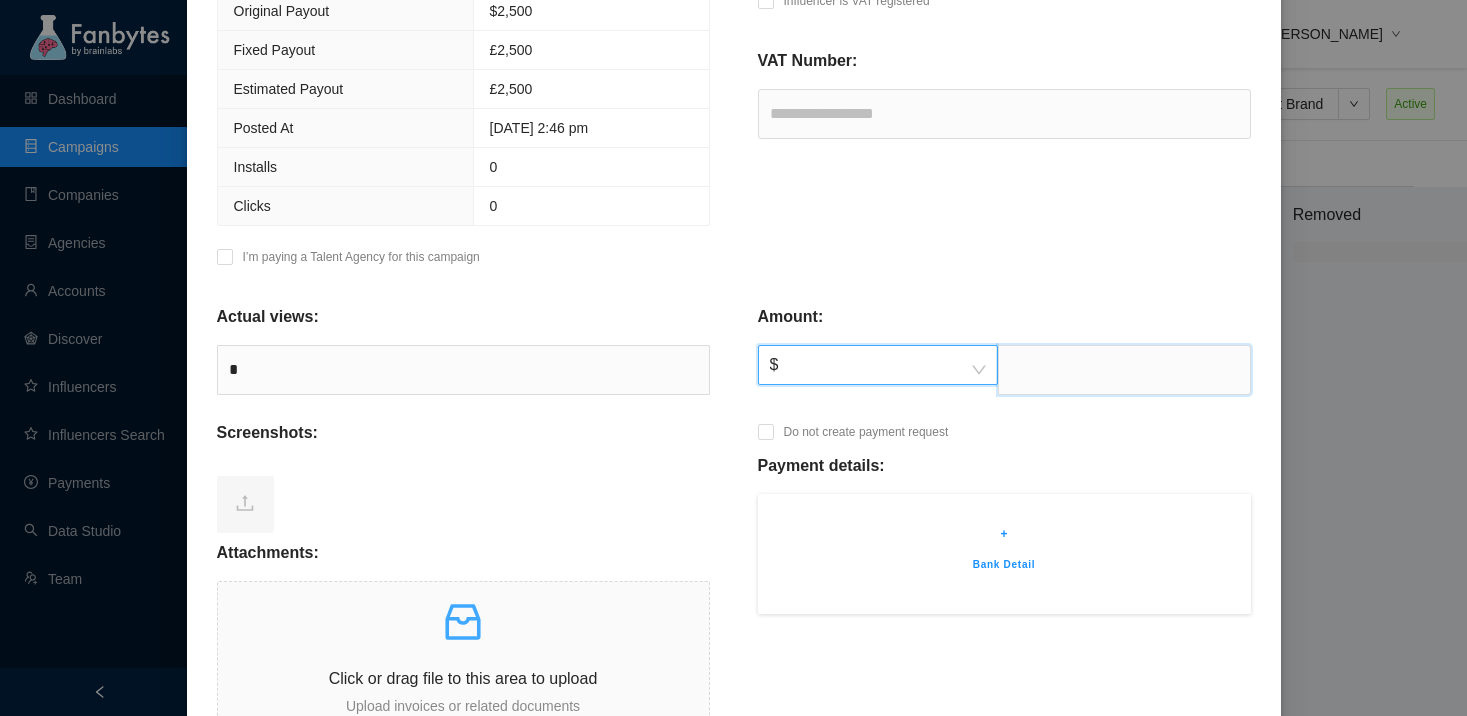 click at bounding box center [1124, 370] 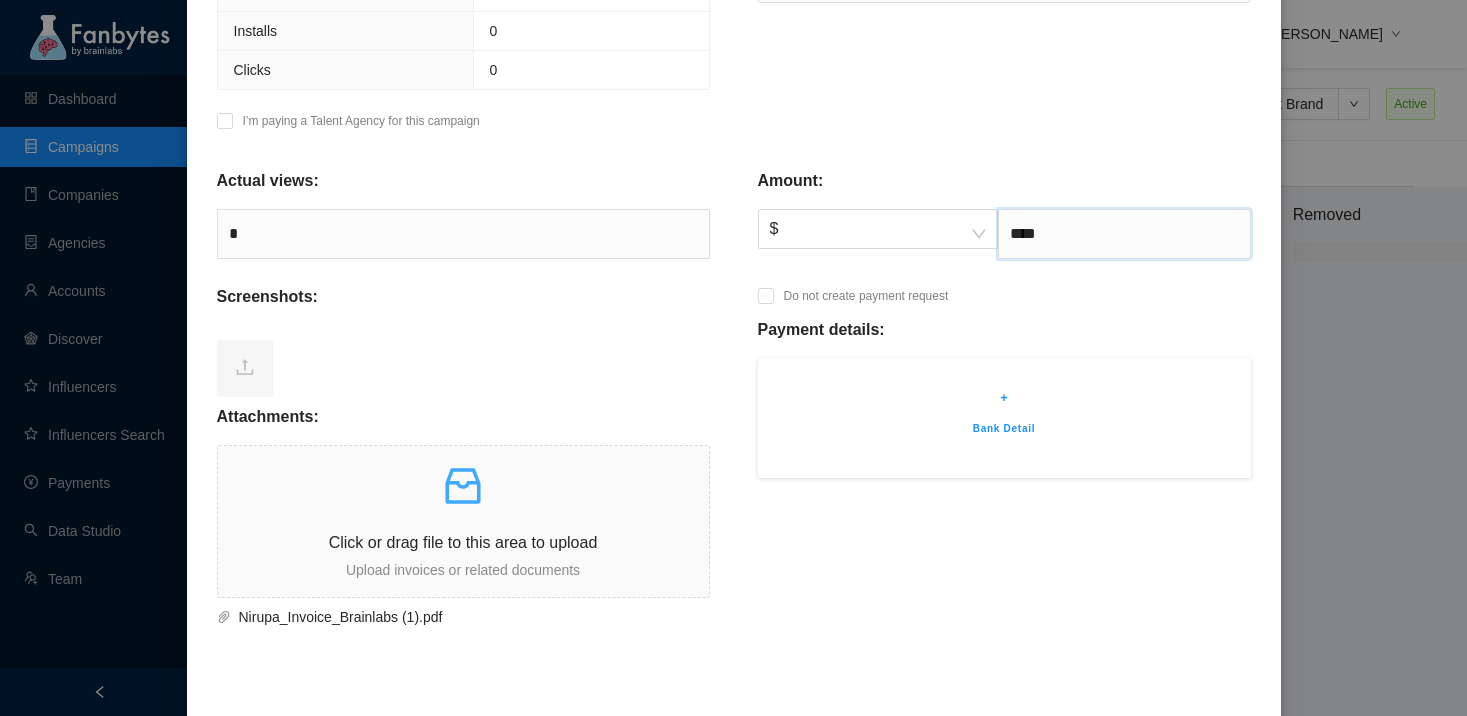 scroll, scrollTop: 566, scrollLeft: 0, axis: vertical 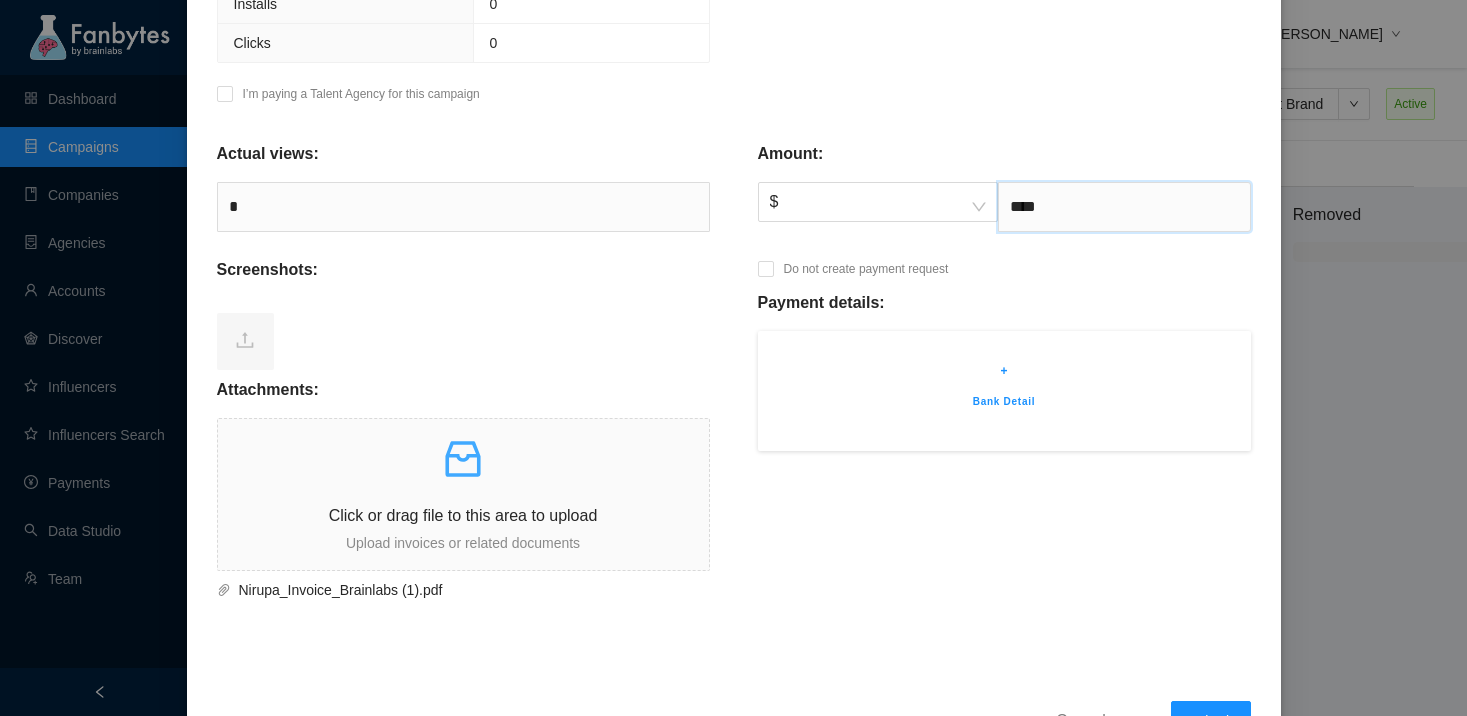 type on "****" 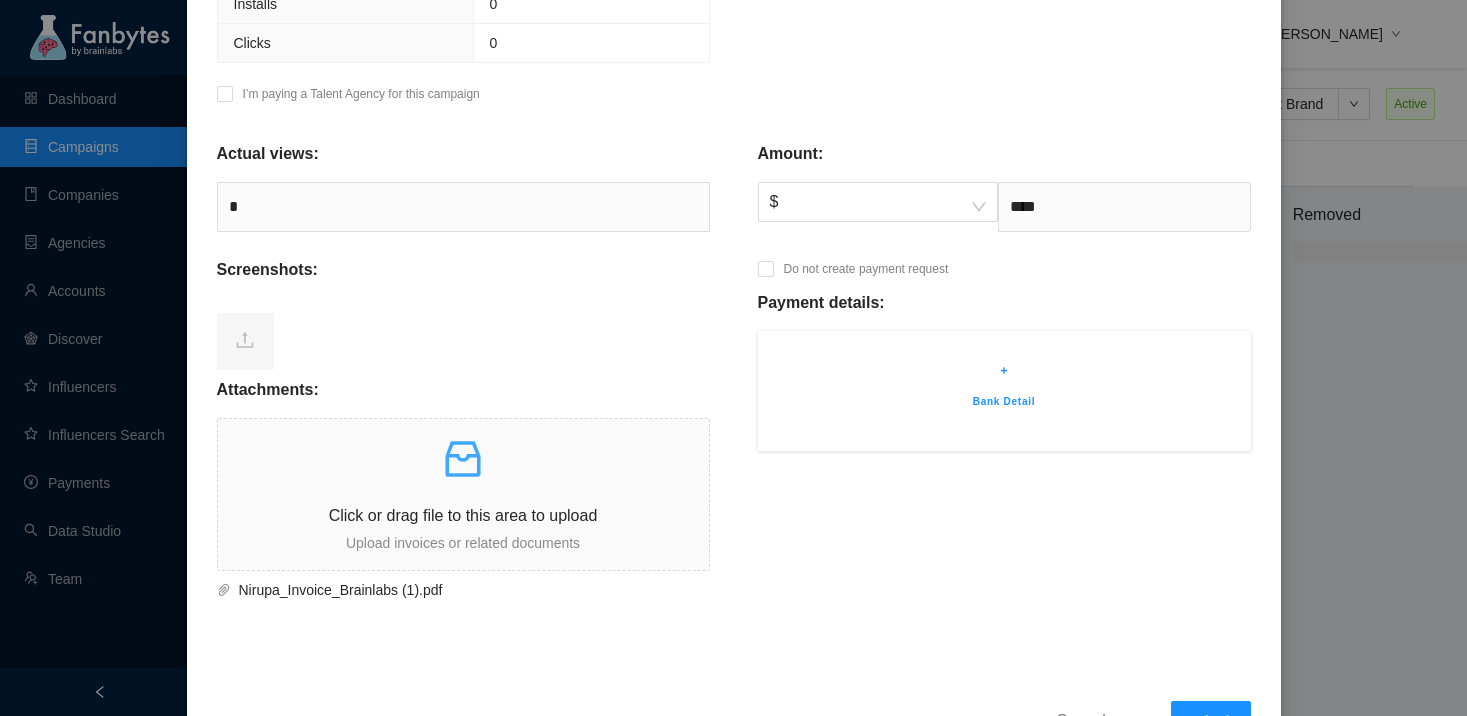 click on "+" at bounding box center (1004, 371) 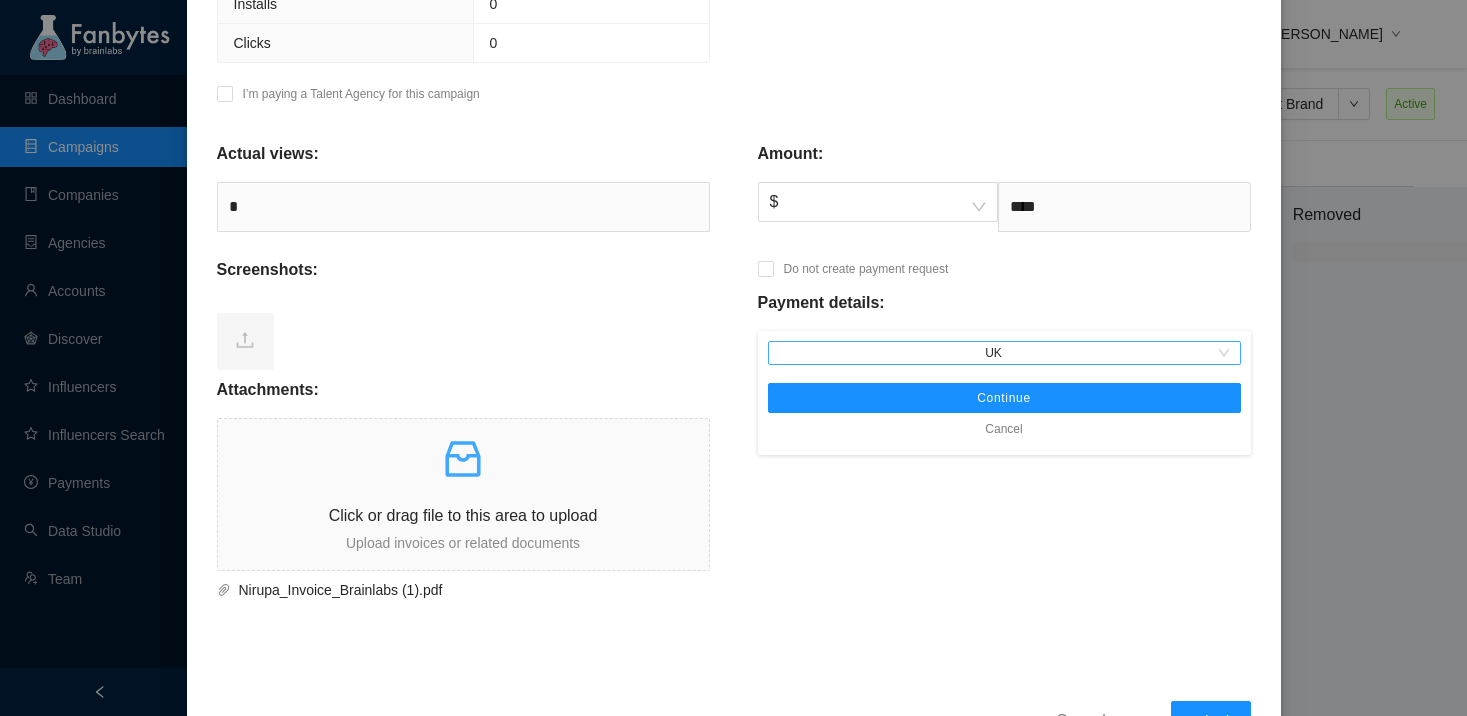 click on "UK" at bounding box center [1004, 353] 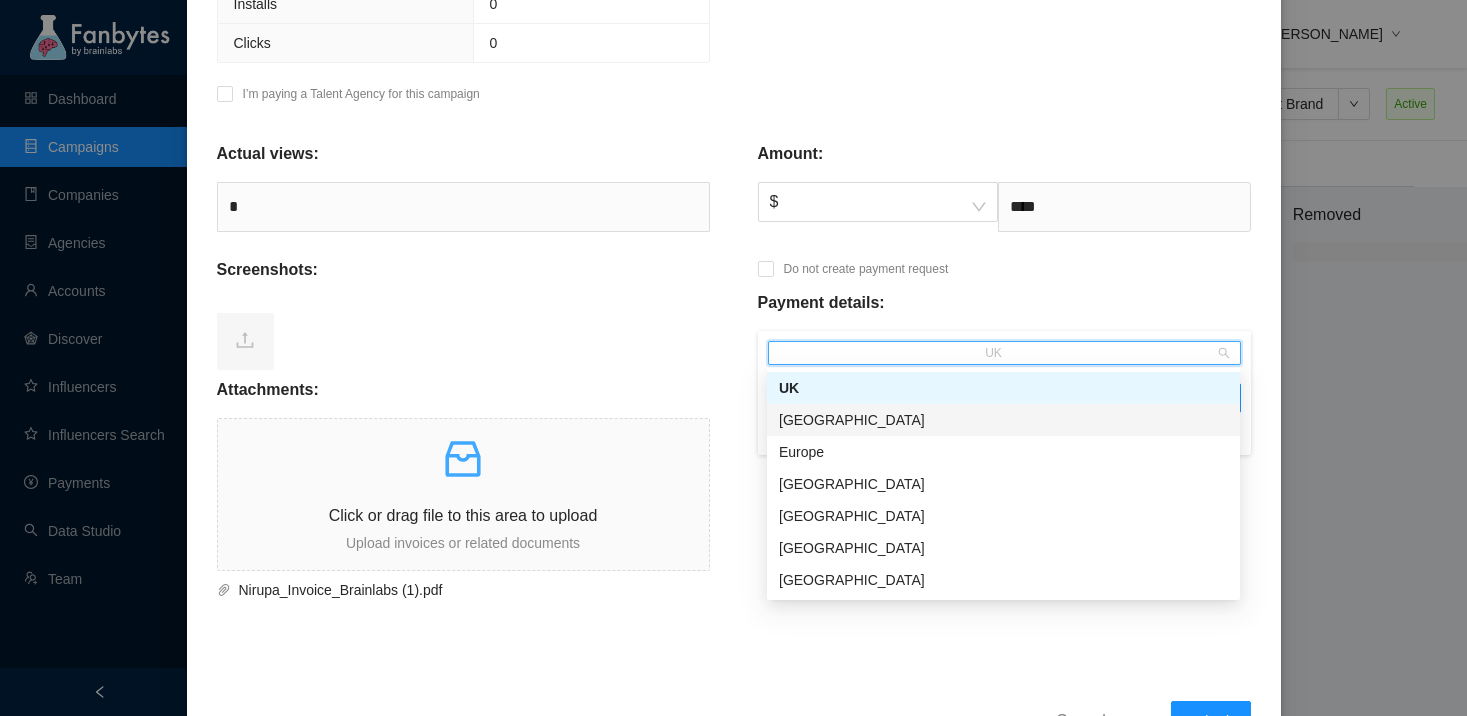 click on "[GEOGRAPHIC_DATA]" at bounding box center [1003, 420] 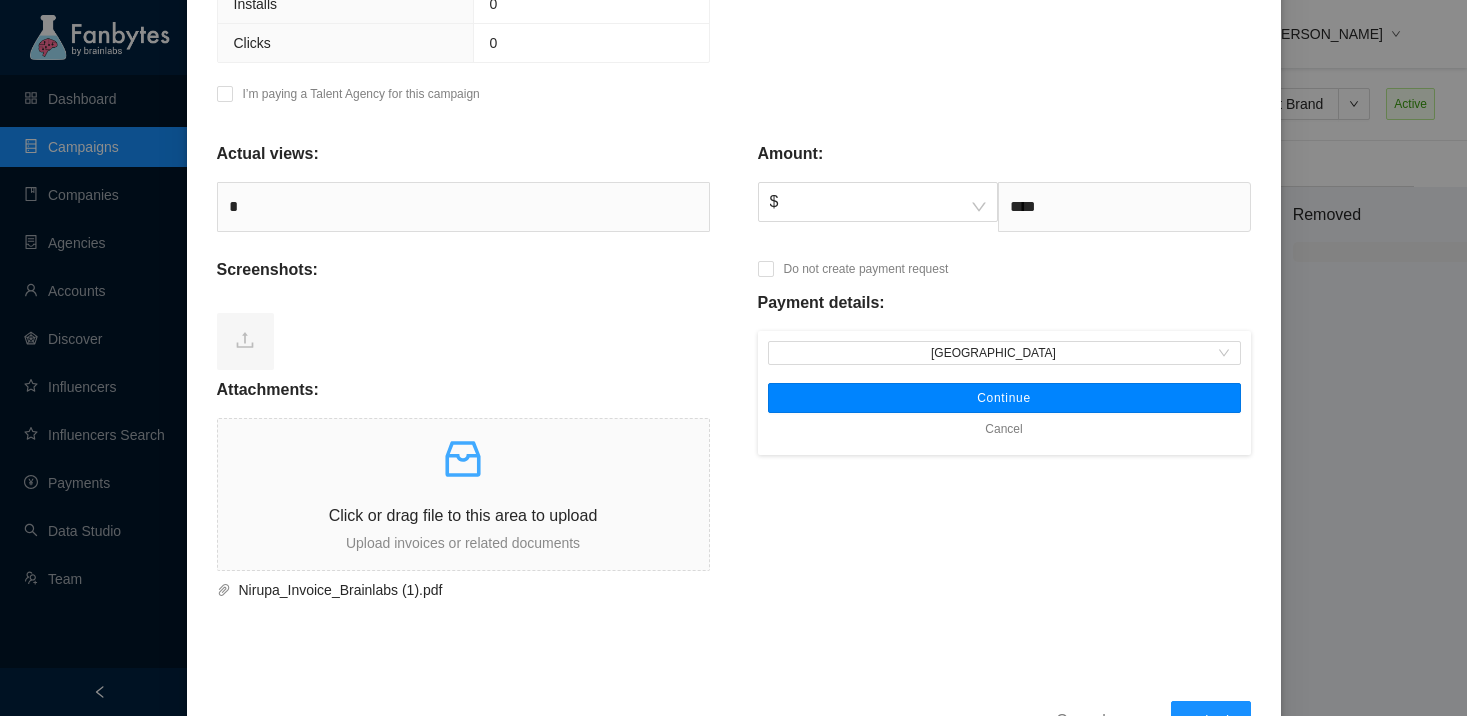 click on "Continue" at bounding box center (1004, 398) 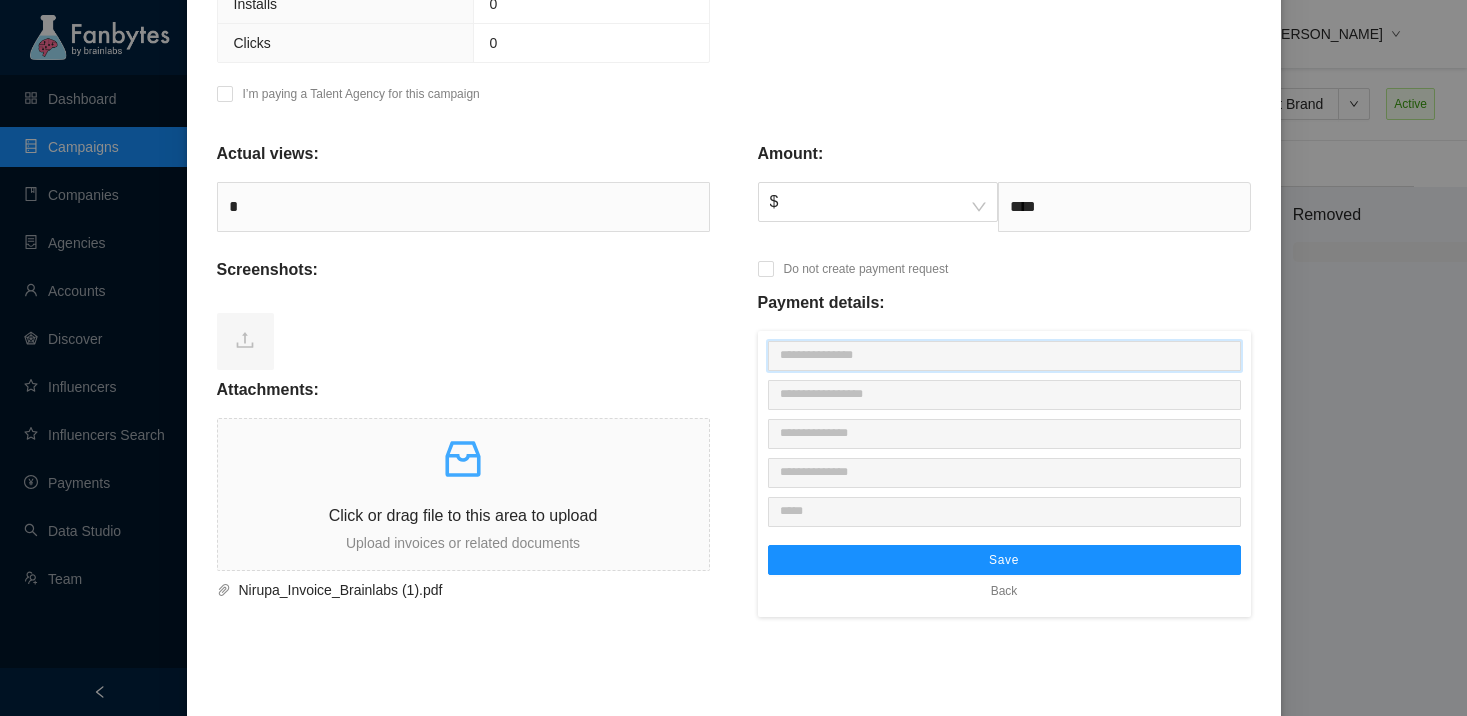 click at bounding box center (1004, 356) 